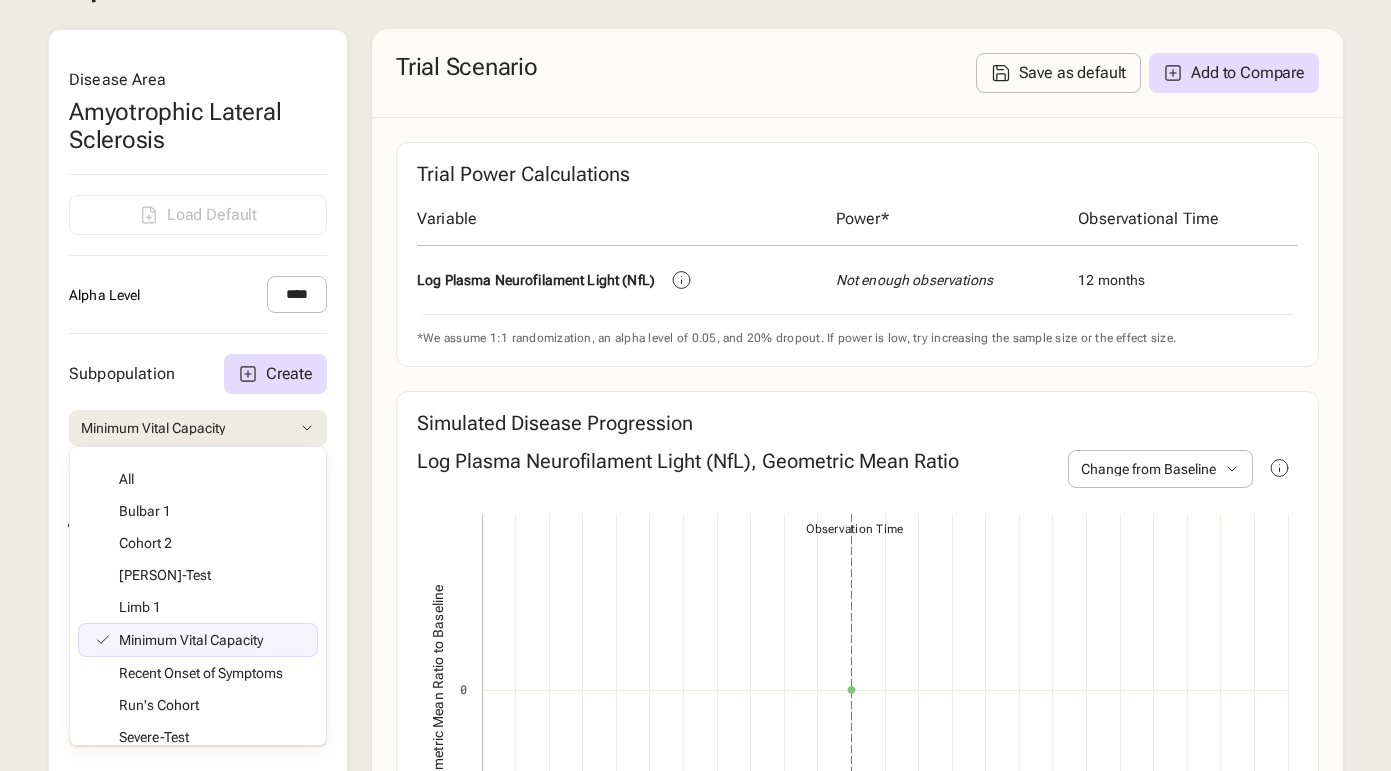 scroll, scrollTop: 601, scrollLeft: 0, axis: vertical 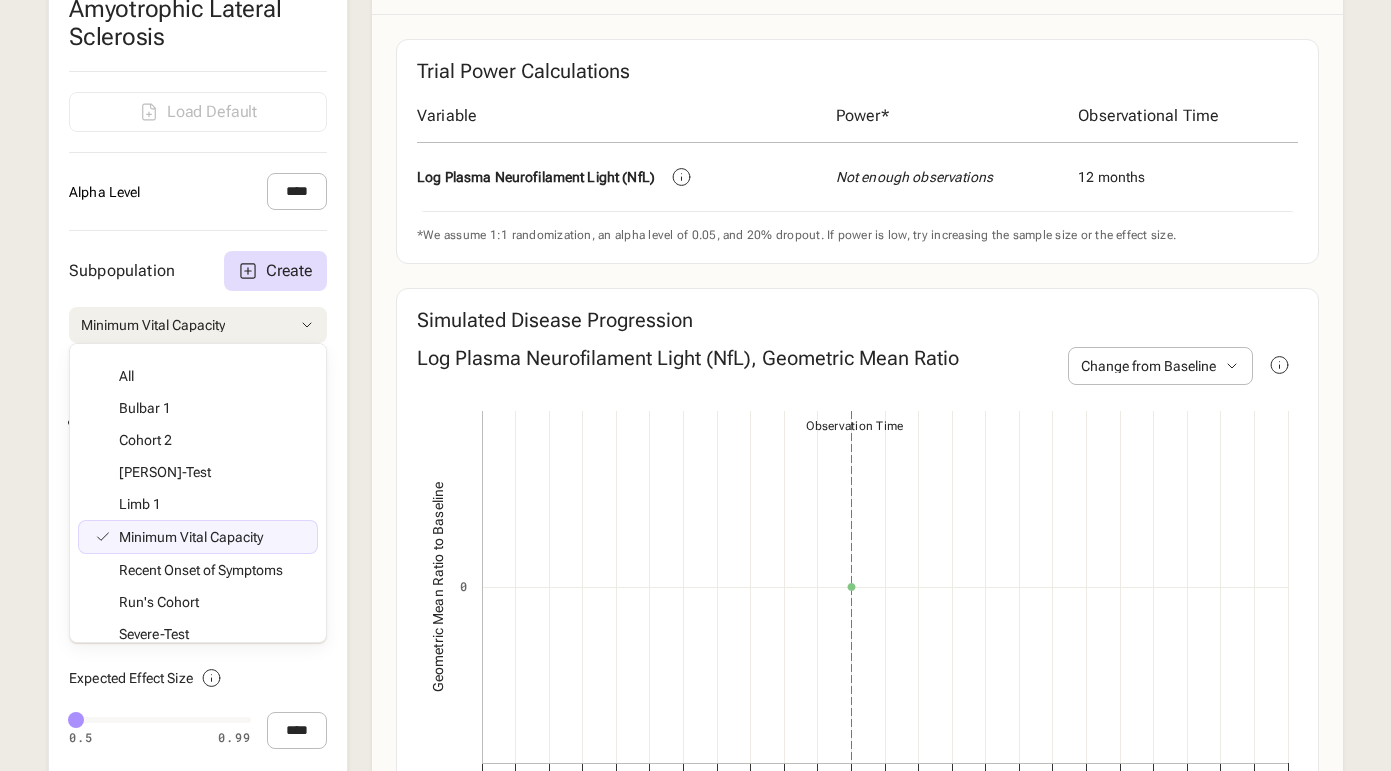click on "Minimum Vital Capacity" at bounding box center (198, 325) 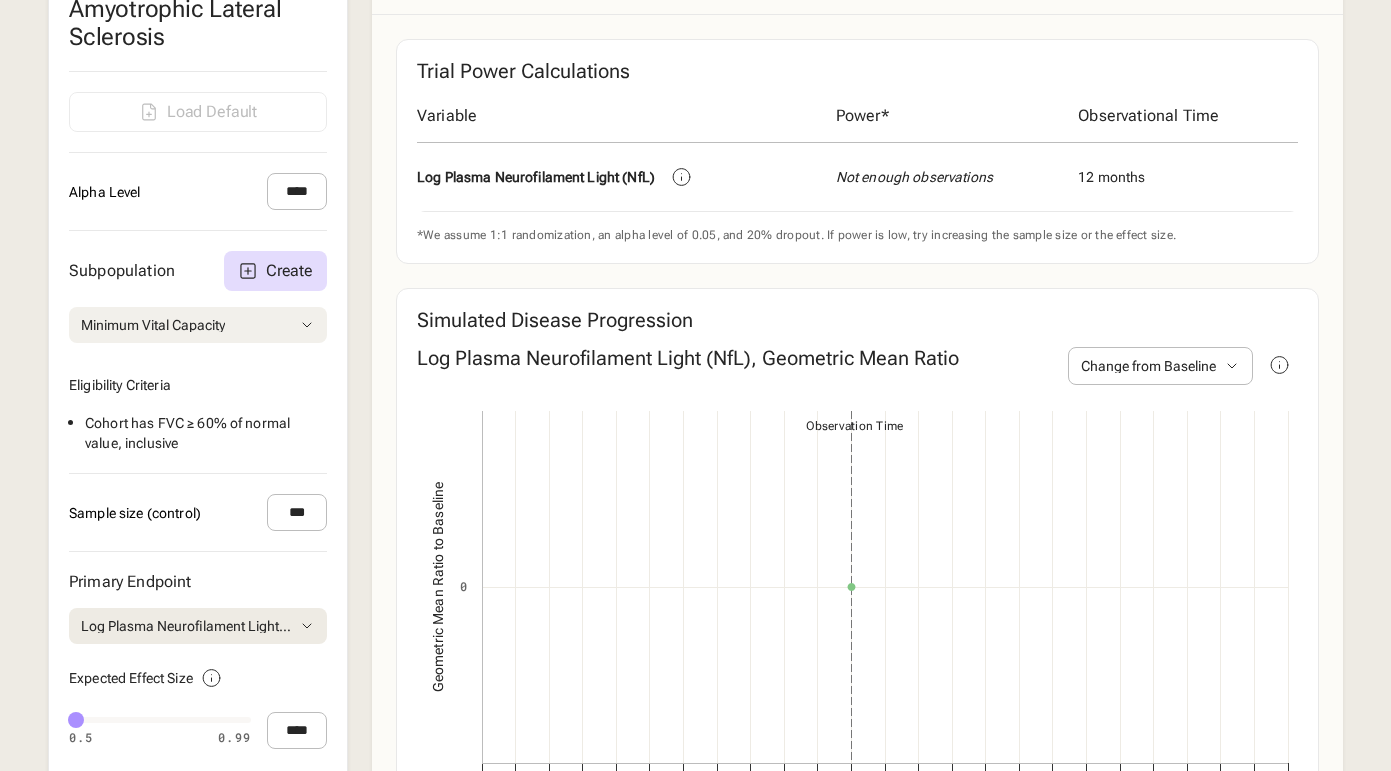 click on "Minimum Vital Capacity" at bounding box center [198, 325] 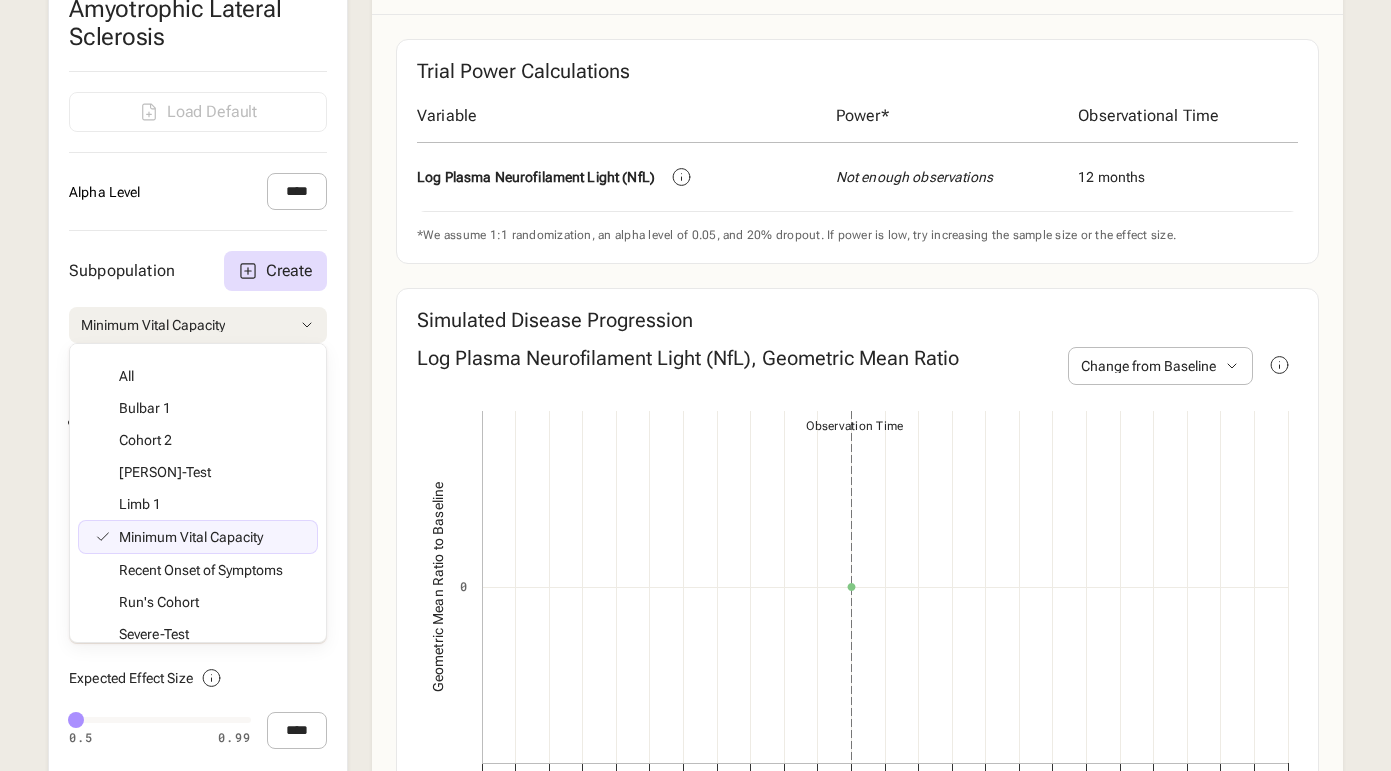 click on "Minimum Vital Capacity" at bounding box center [198, 325] 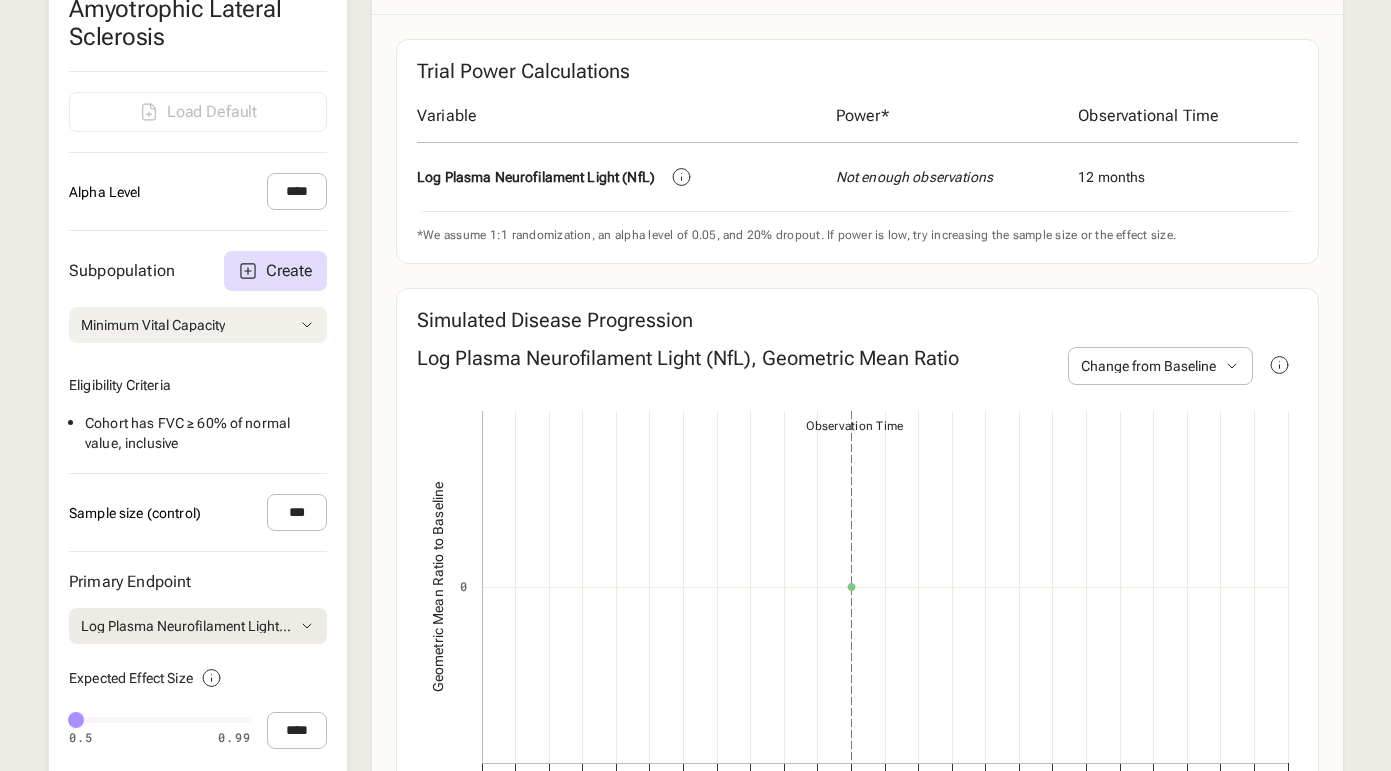 click on "Minimum Vital Capacity" at bounding box center [198, 325] 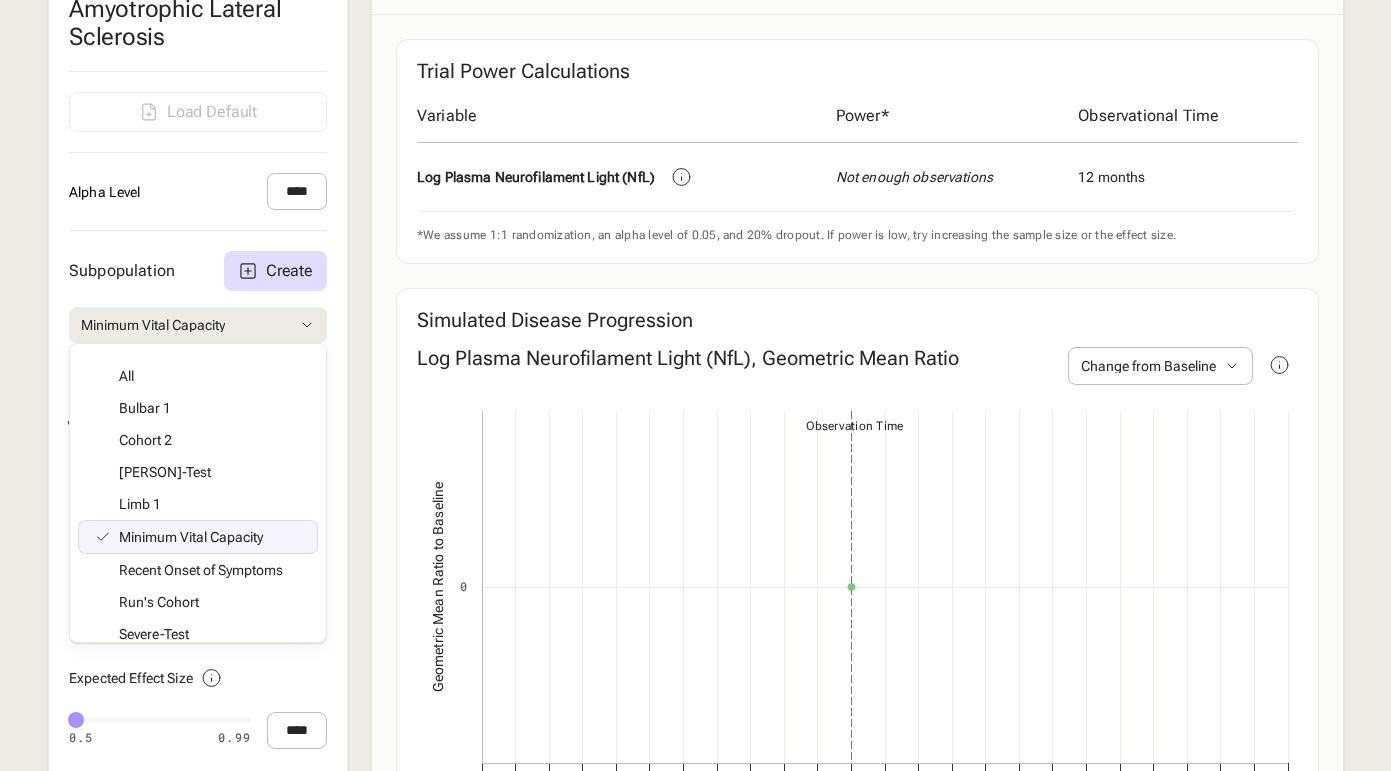 scroll, scrollTop: 0, scrollLeft: 0, axis: both 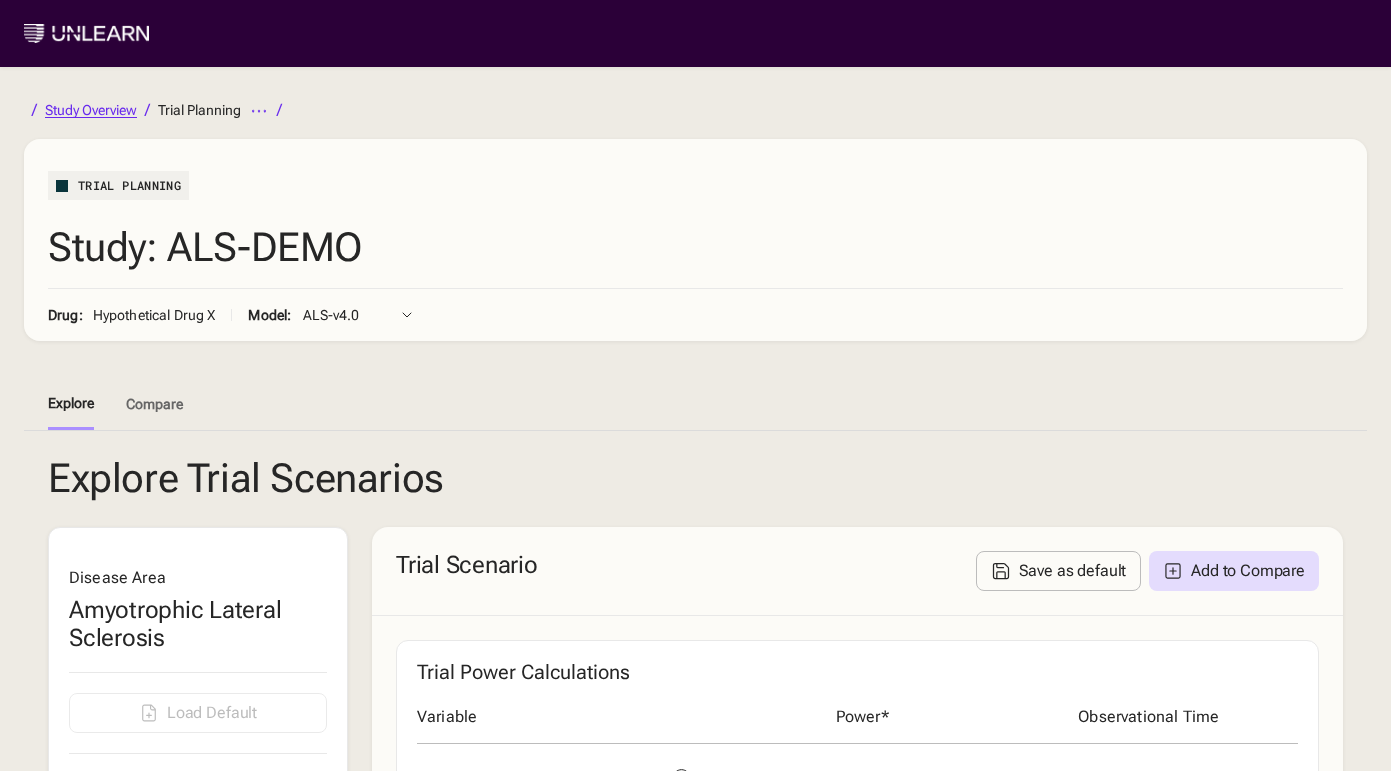click on "Study Overview" at bounding box center (91, 110) 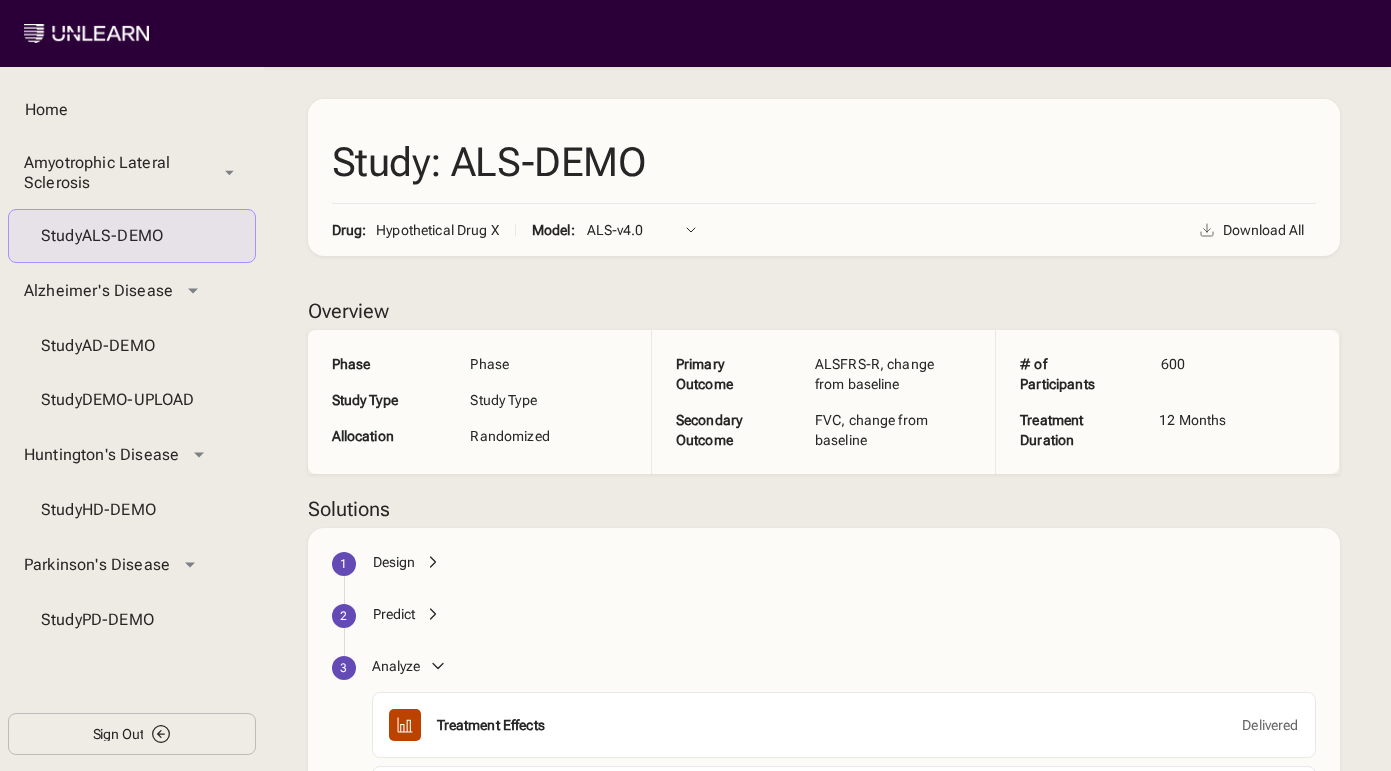 click on "Sign Out" at bounding box center [132, 734] 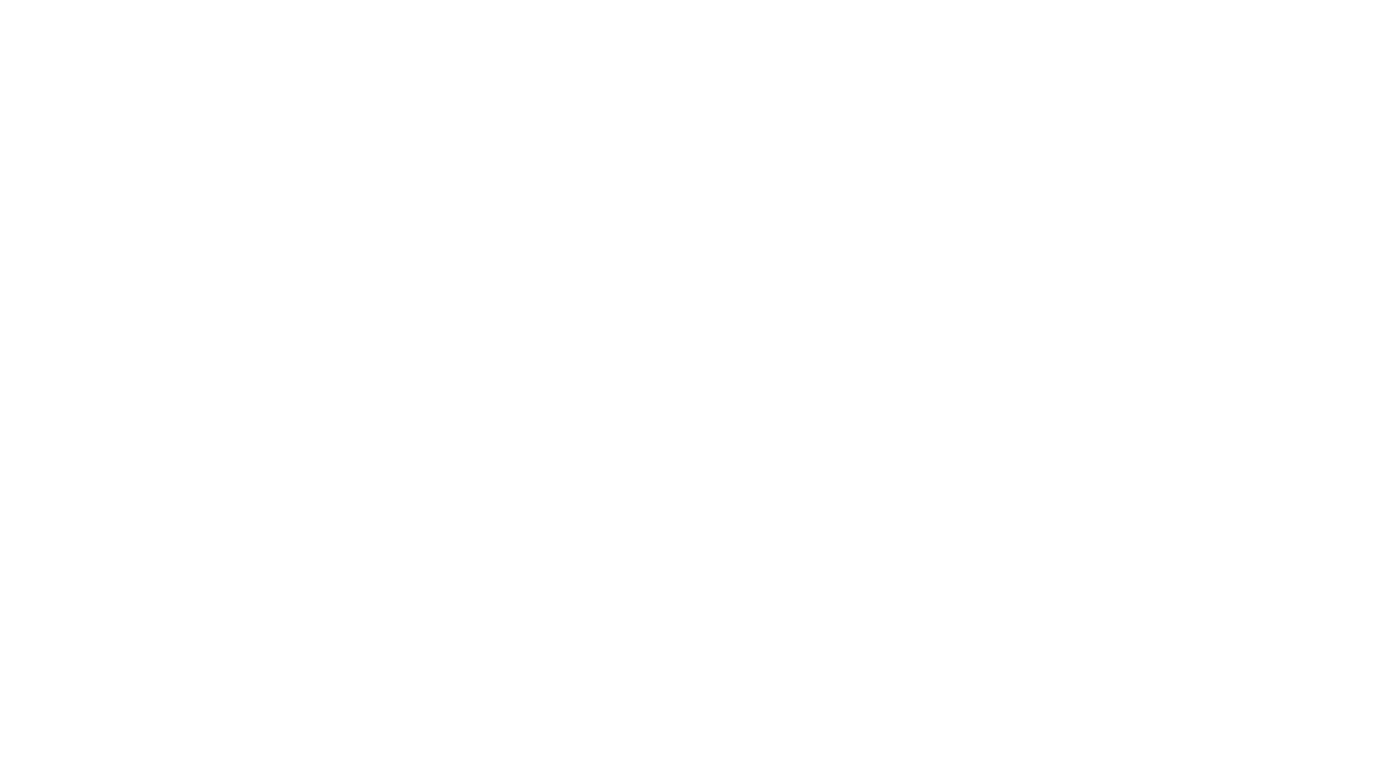 scroll, scrollTop: 0, scrollLeft: 0, axis: both 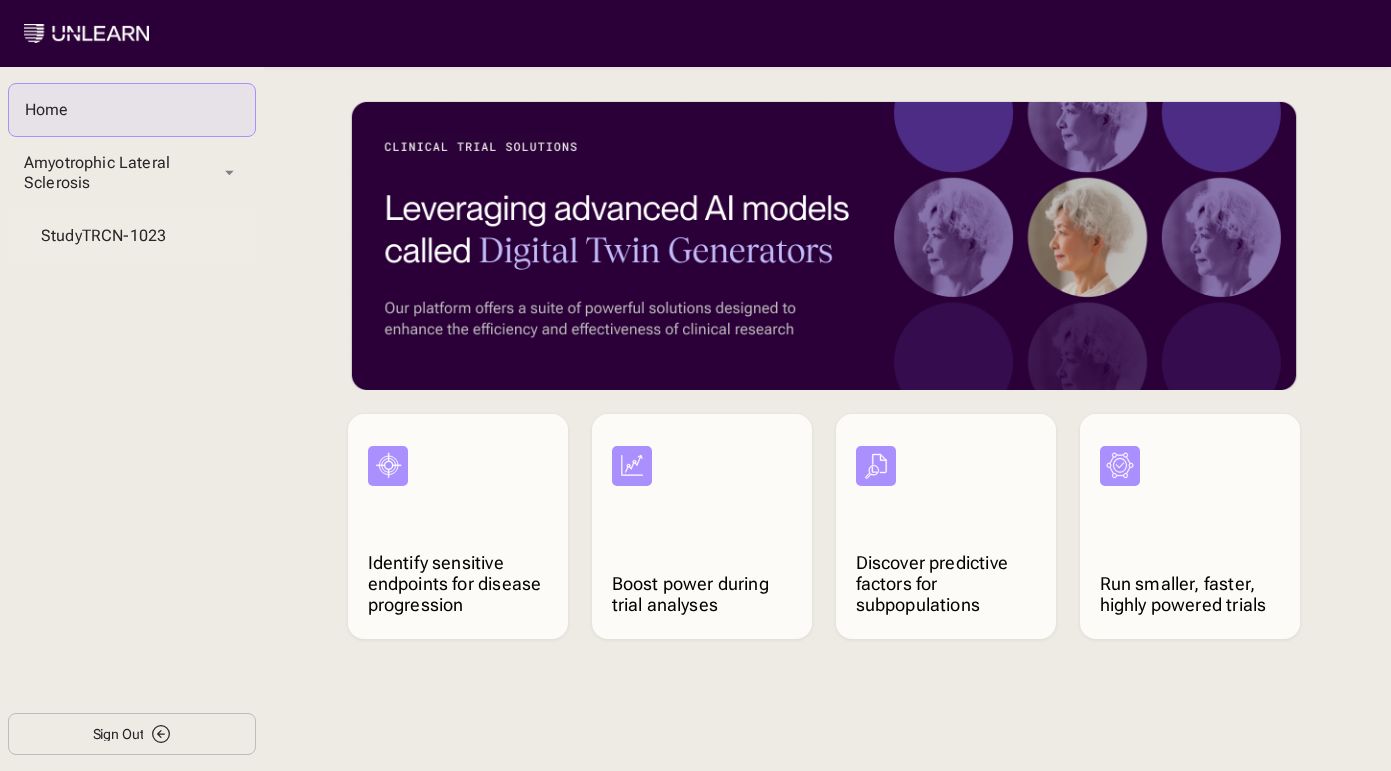 click on "Study  TRCN-1023" at bounding box center [132, 236] 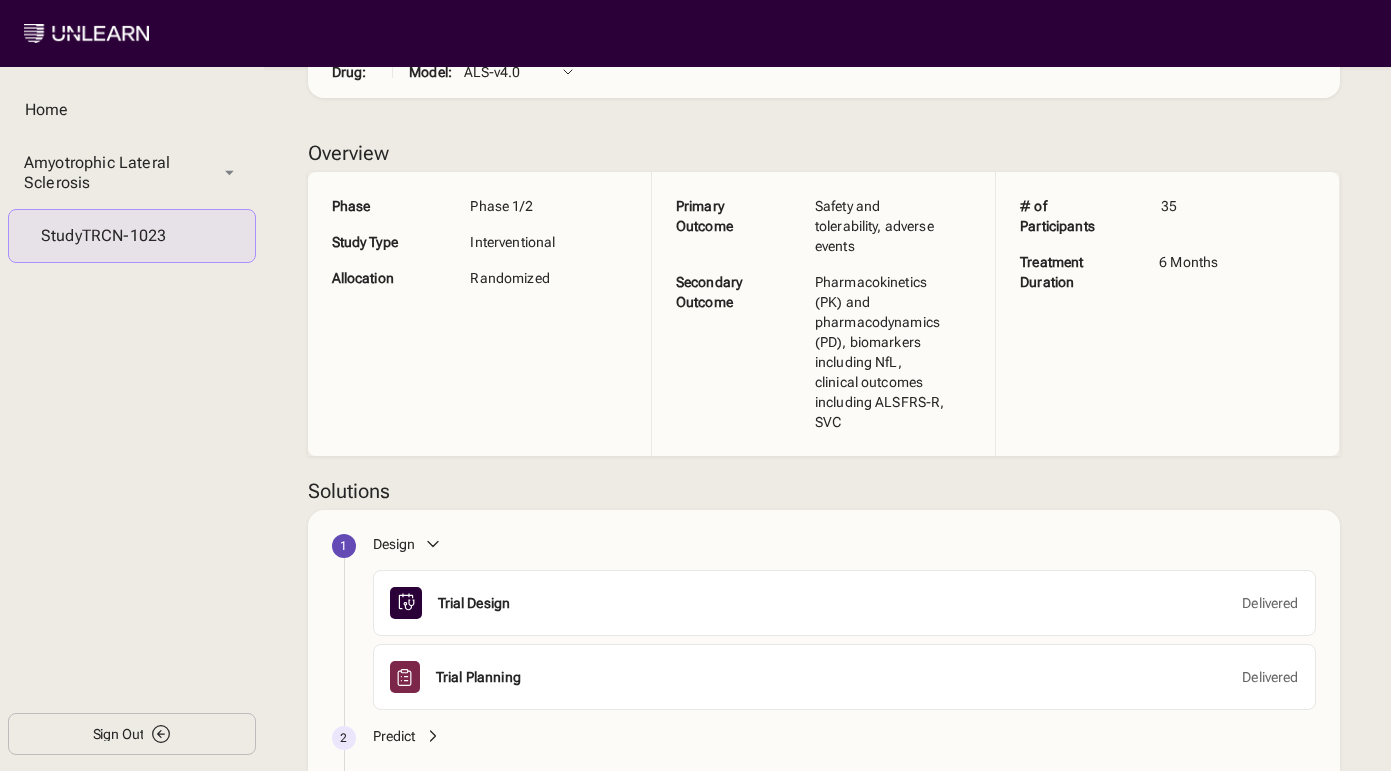 scroll, scrollTop: 248, scrollLeft: 0, axis: vertical 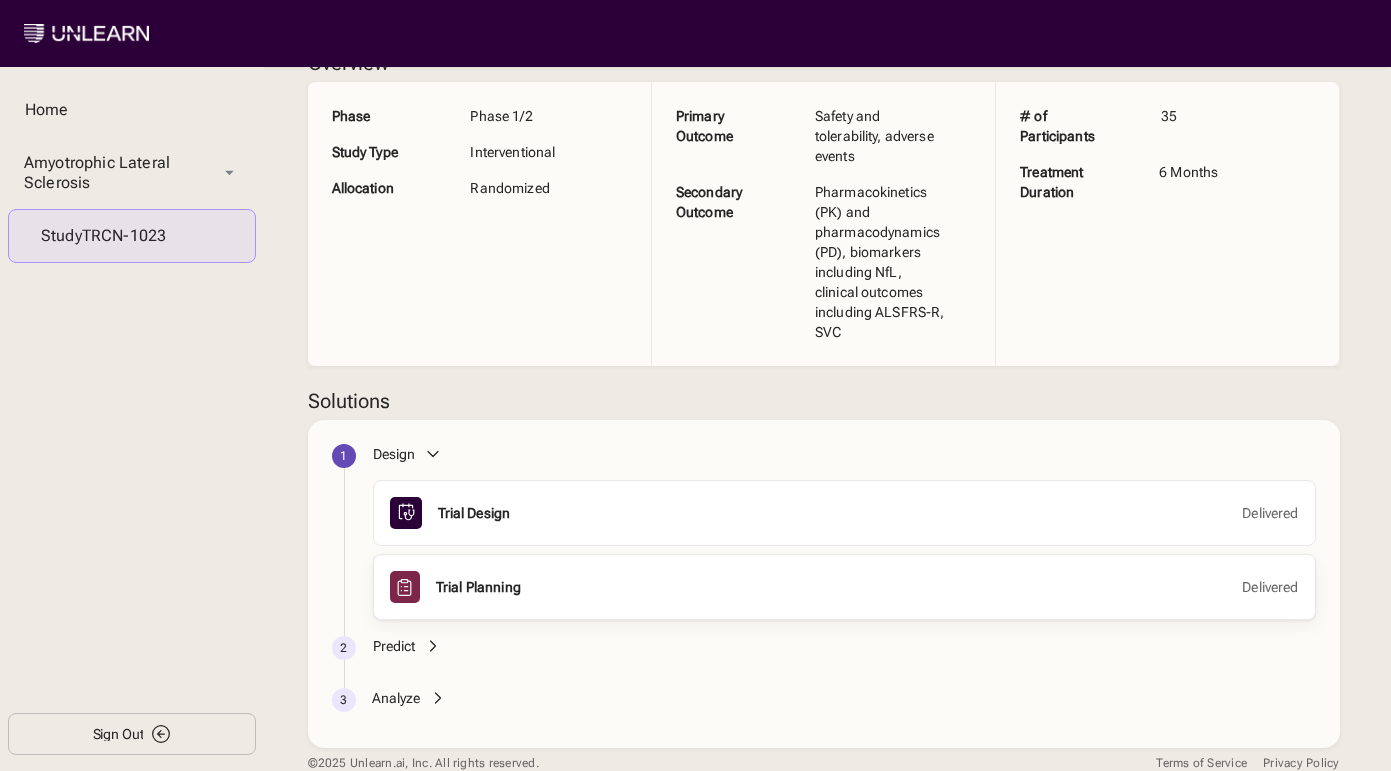 click on "Trial Planning Delivered" at bounding box center [867, 587] 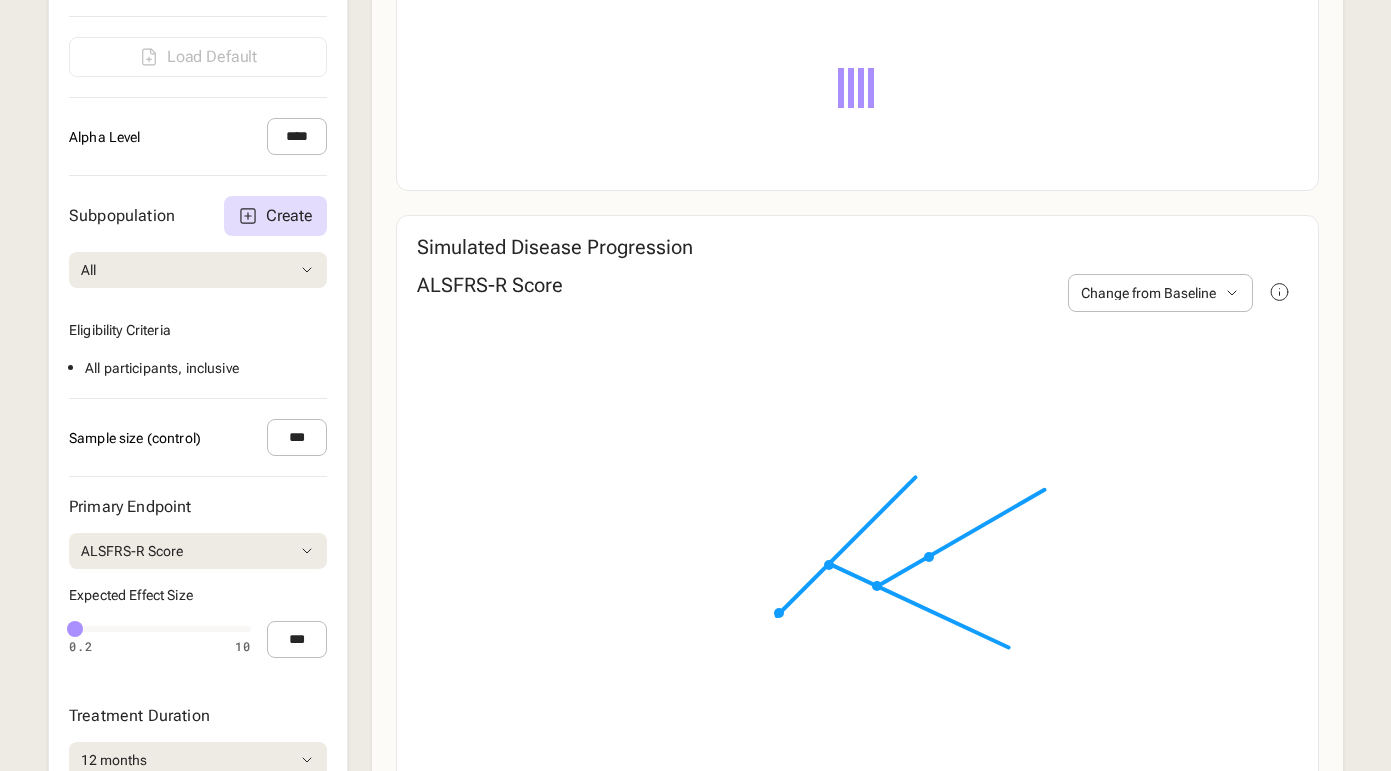scroll, scrollTop: 709, scrollLeft: 0, axis: vertical 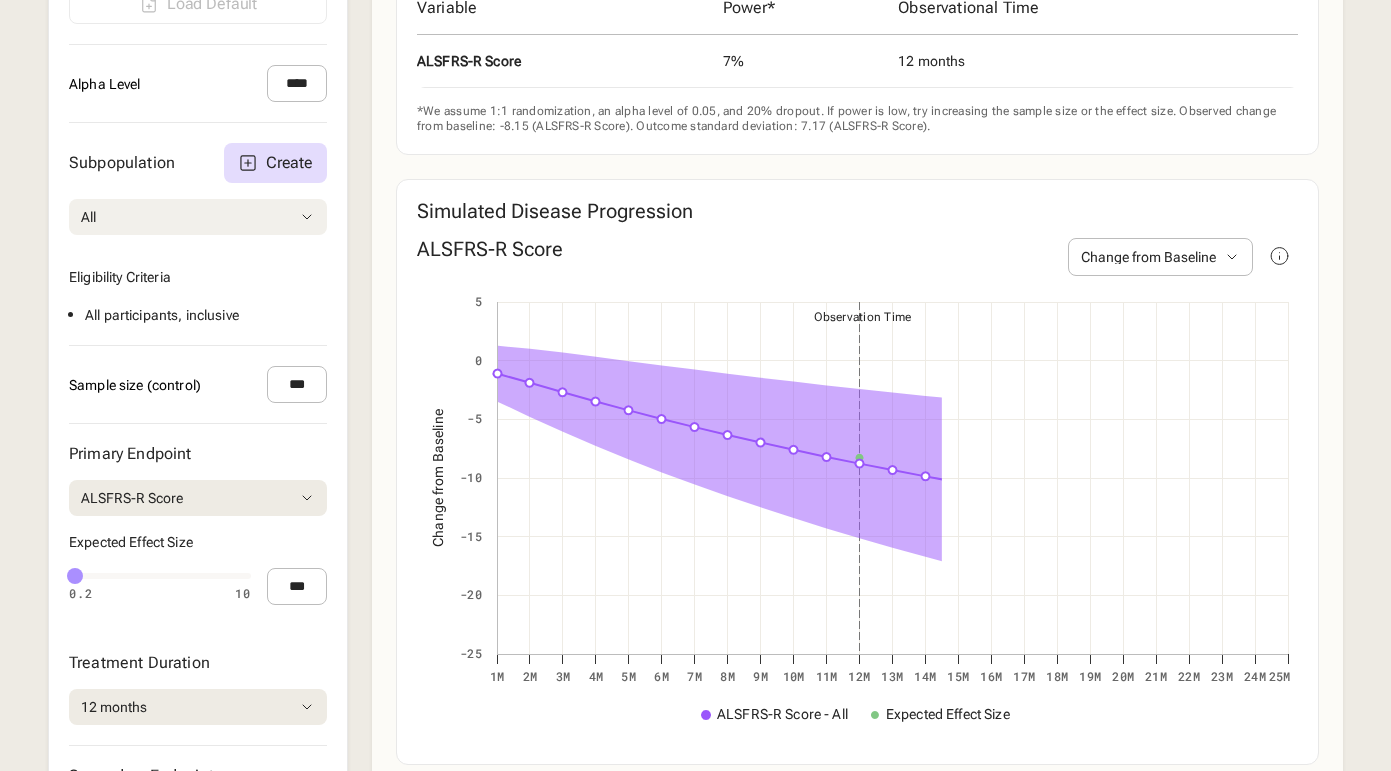 click on "All" at bounding box center [198, 217] 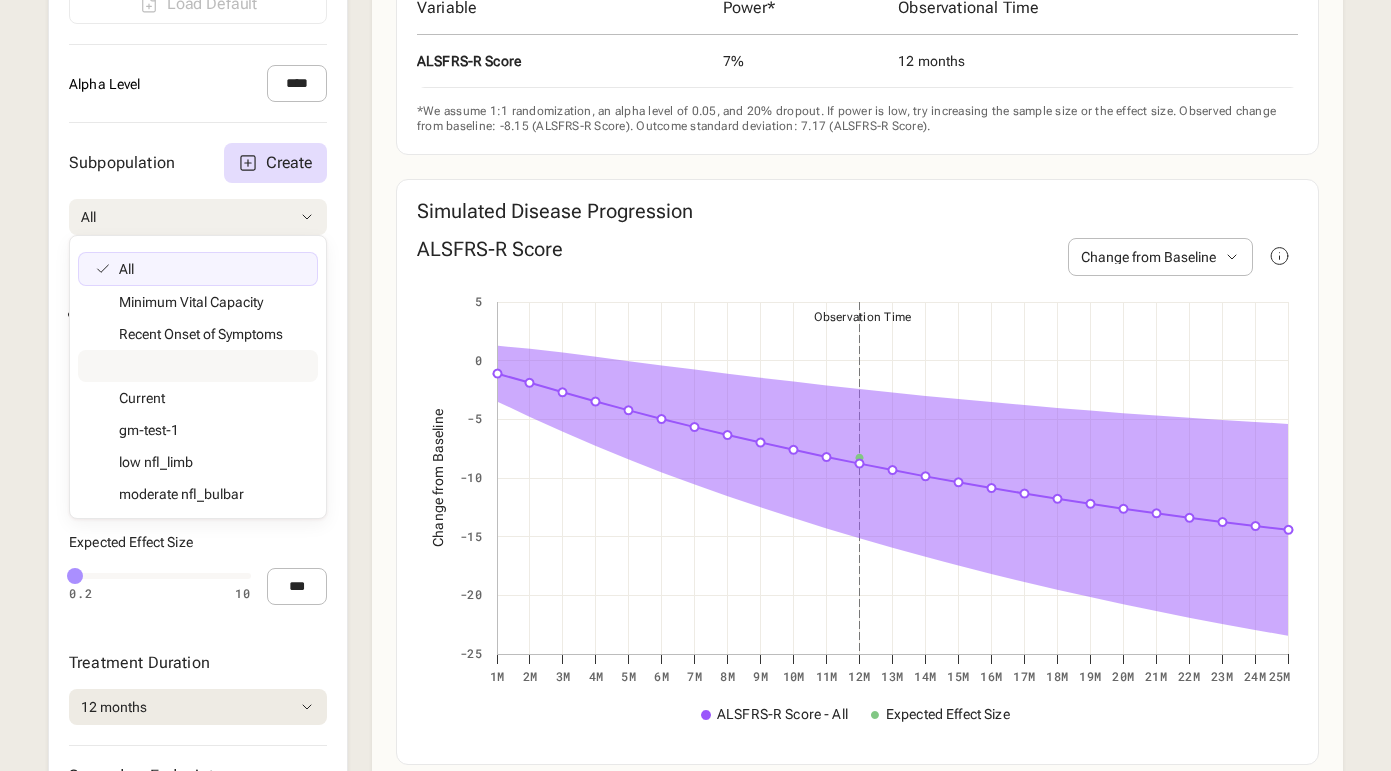 click at bounding box center [198, 366] 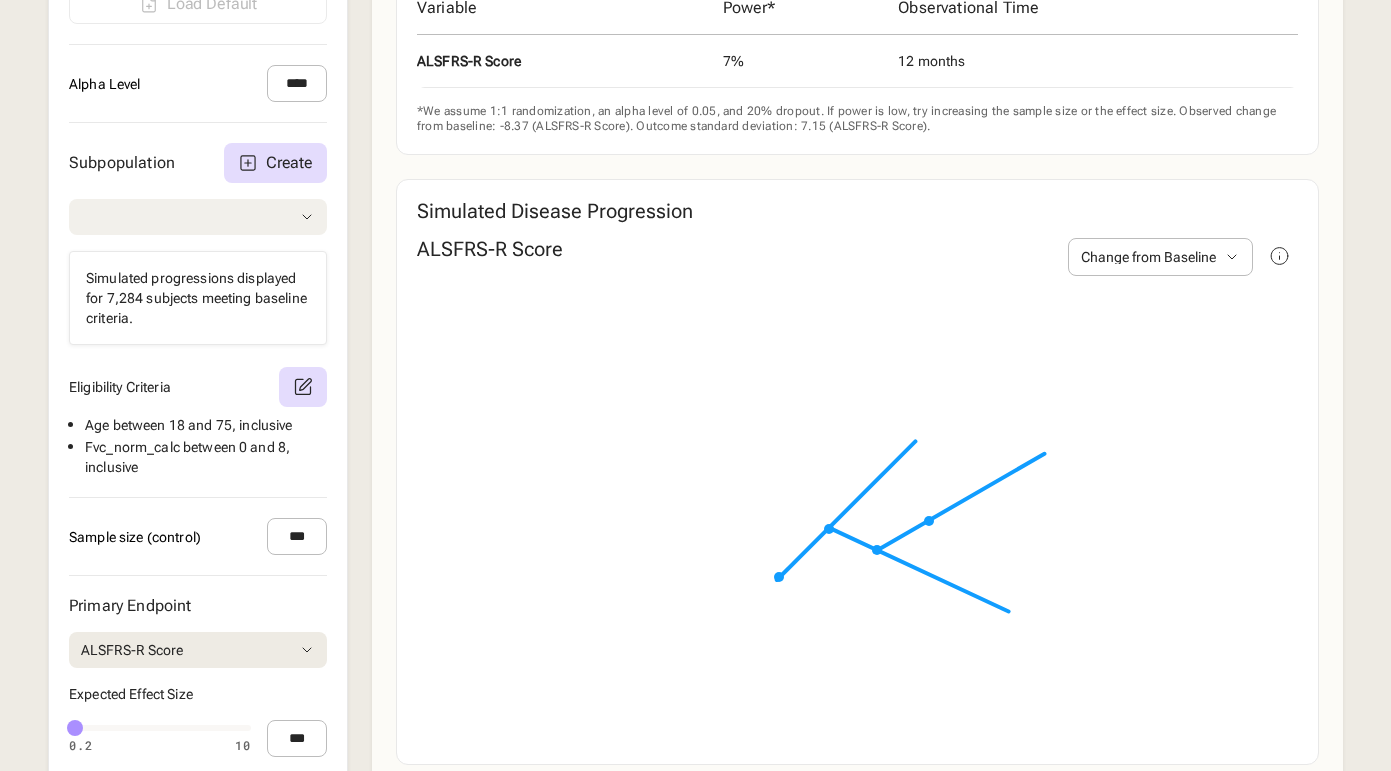 click at bounding box center (198, 217) 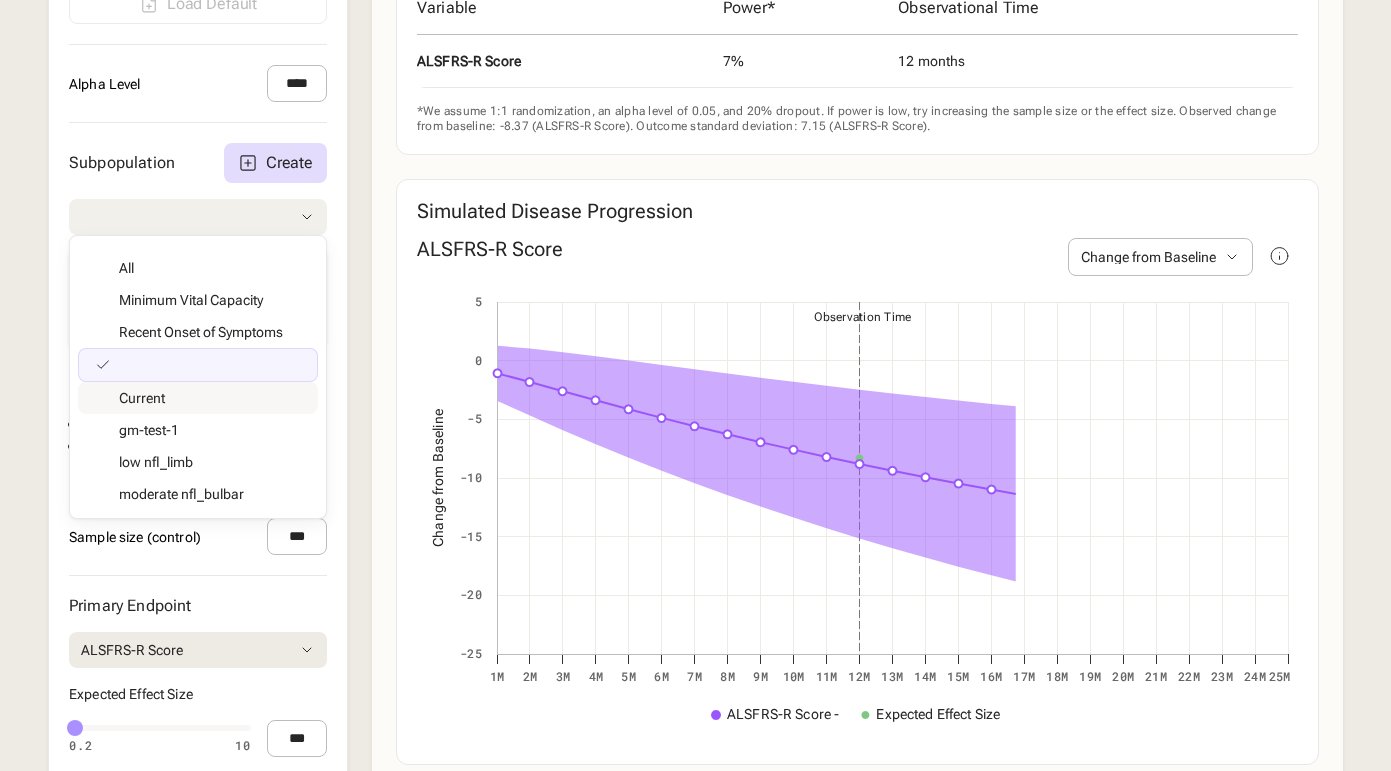 click on "Subpopulation Create All Minimum Vital Capacity Recent Onset of Symptoms Current gm-test-1 low nfl_limb moderate nfl_bulbar Simulated progressions displayed for 7,284 subjects meeting baseline criteria. Eligibility Criteria Age between 18 and 75 , inclusive Fvc_norm_calc between 0 and 8 , inclusive" at bounding box center (198, 310) 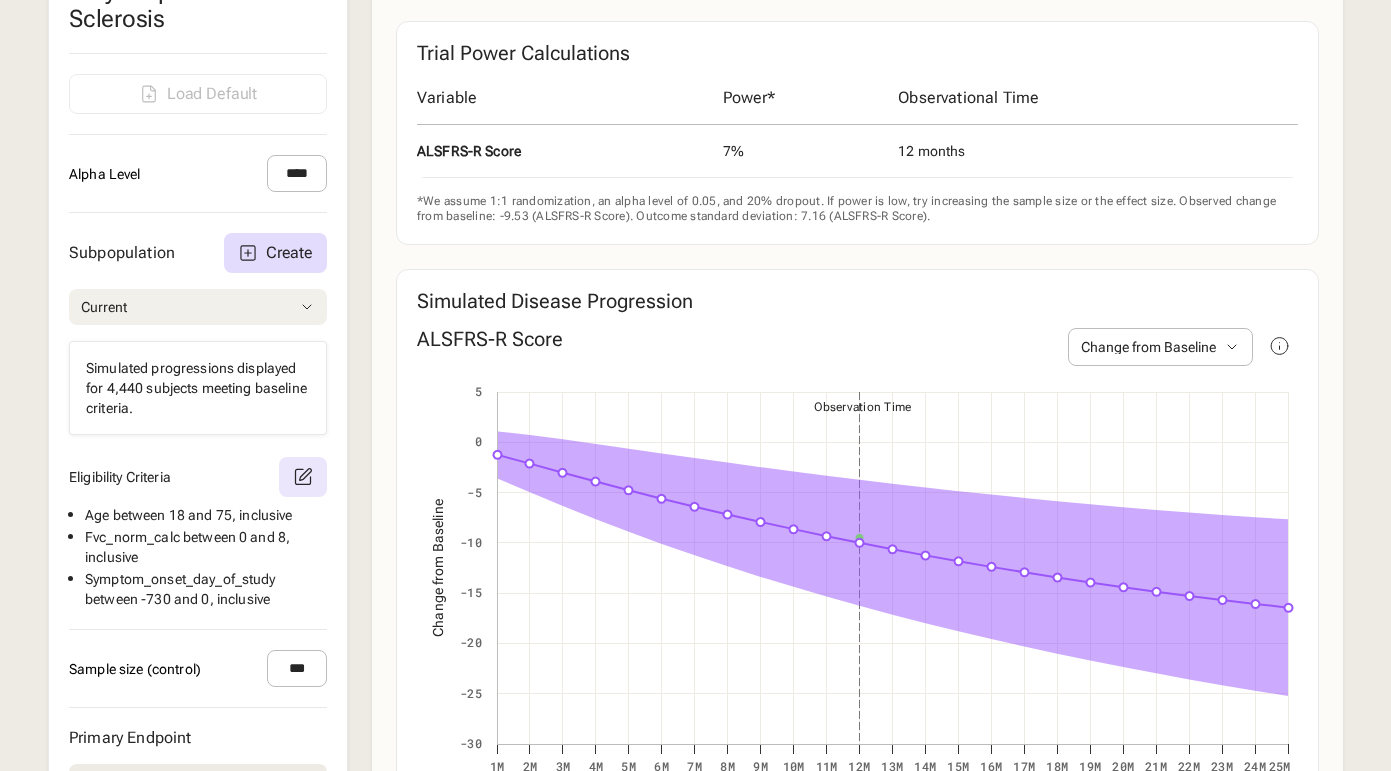 scroll, scrollTop: 626, scrollLeft: 0, axis: vertical 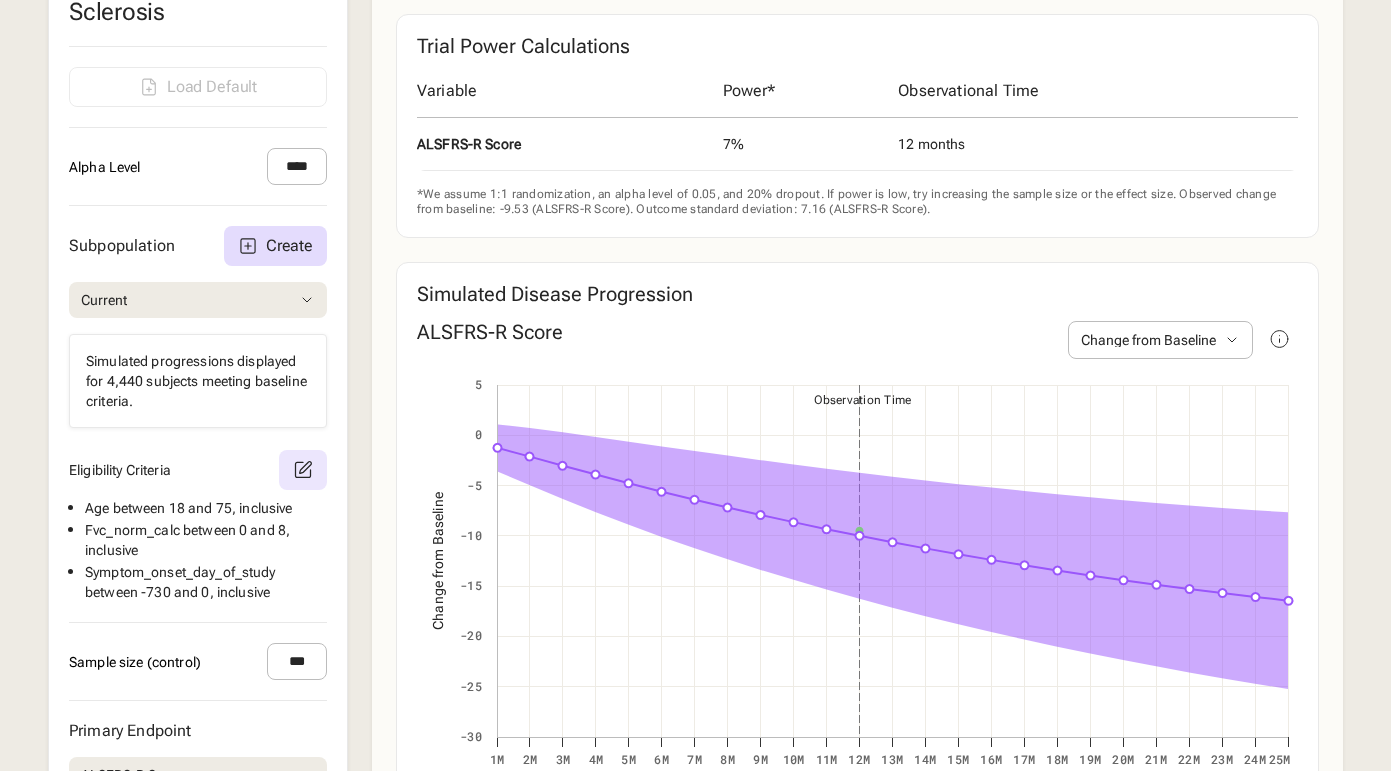 click 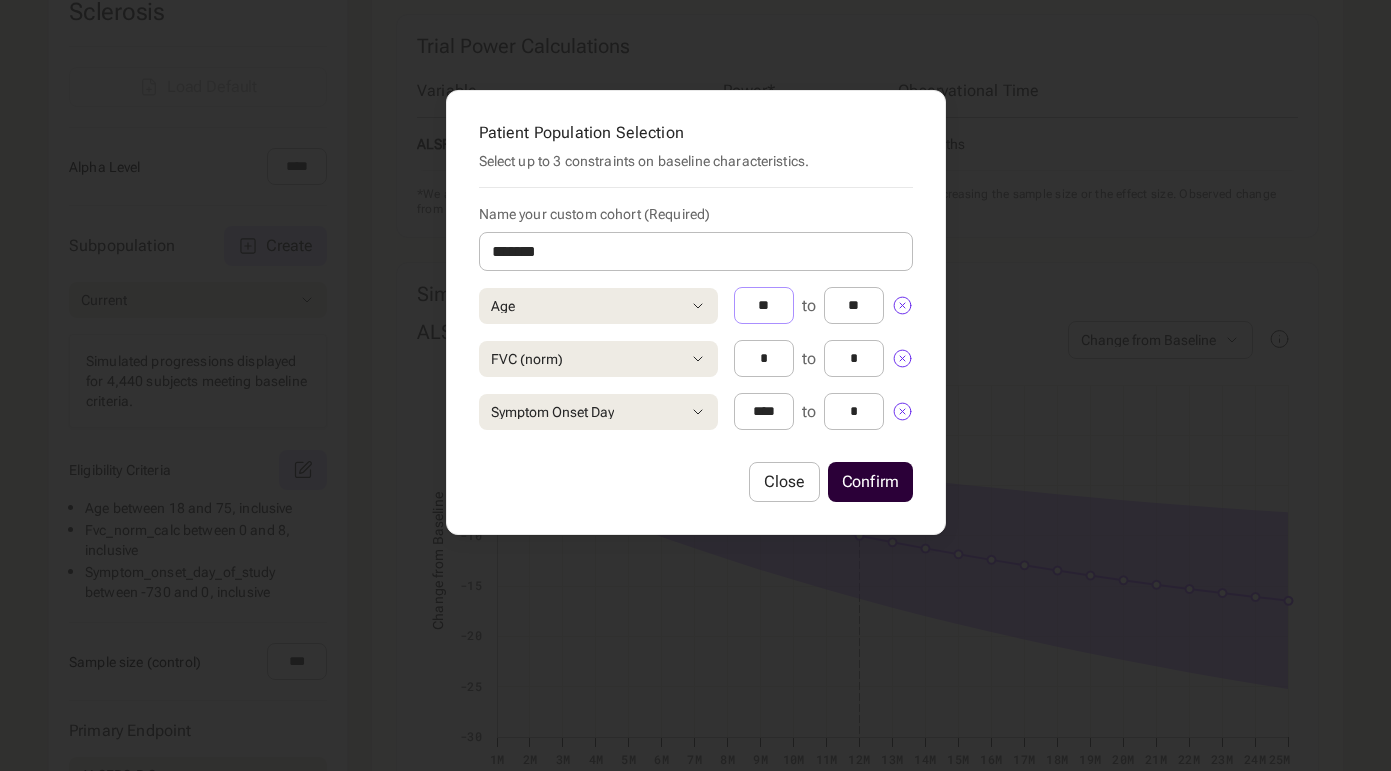 click on "**" at bounding box center [764, 305] 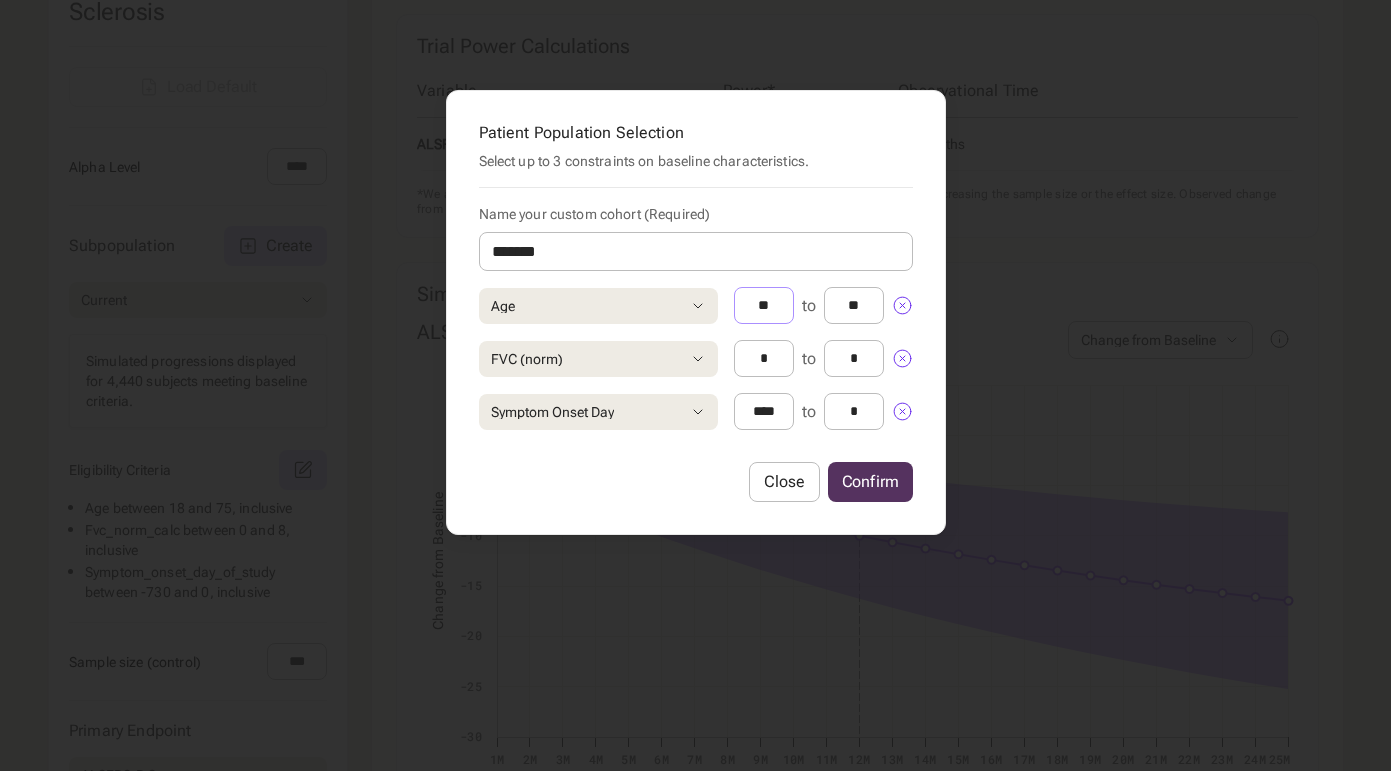 type on "**" 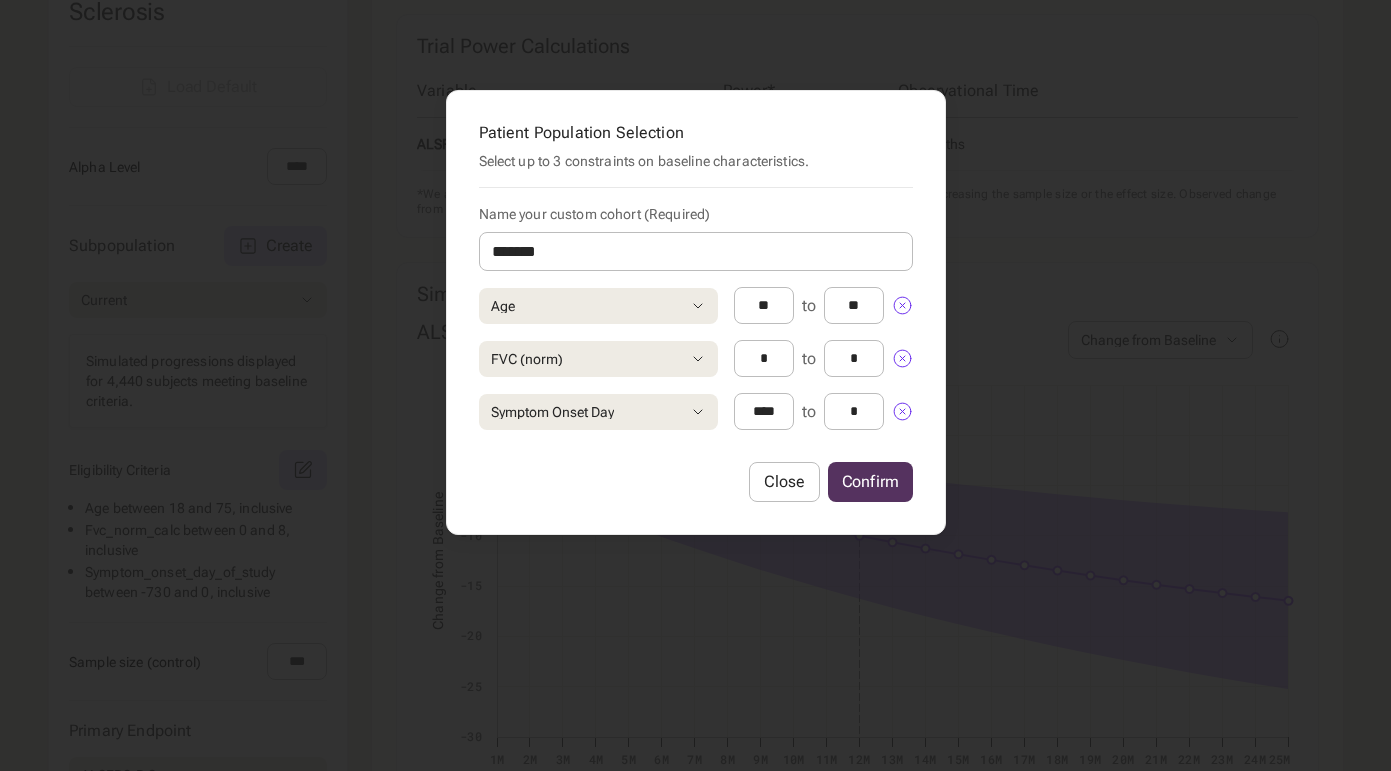 click on "Confirm" at bounding box center (870, 482) 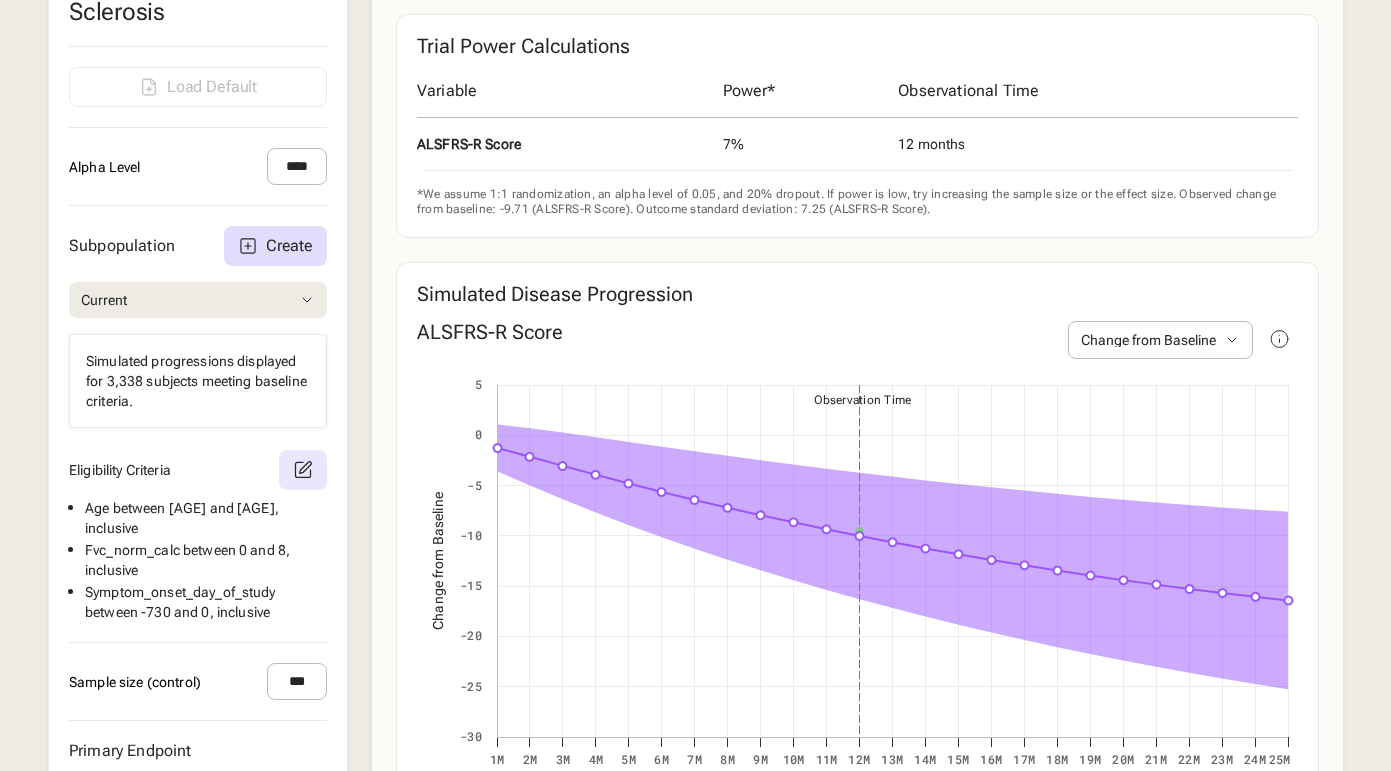 click 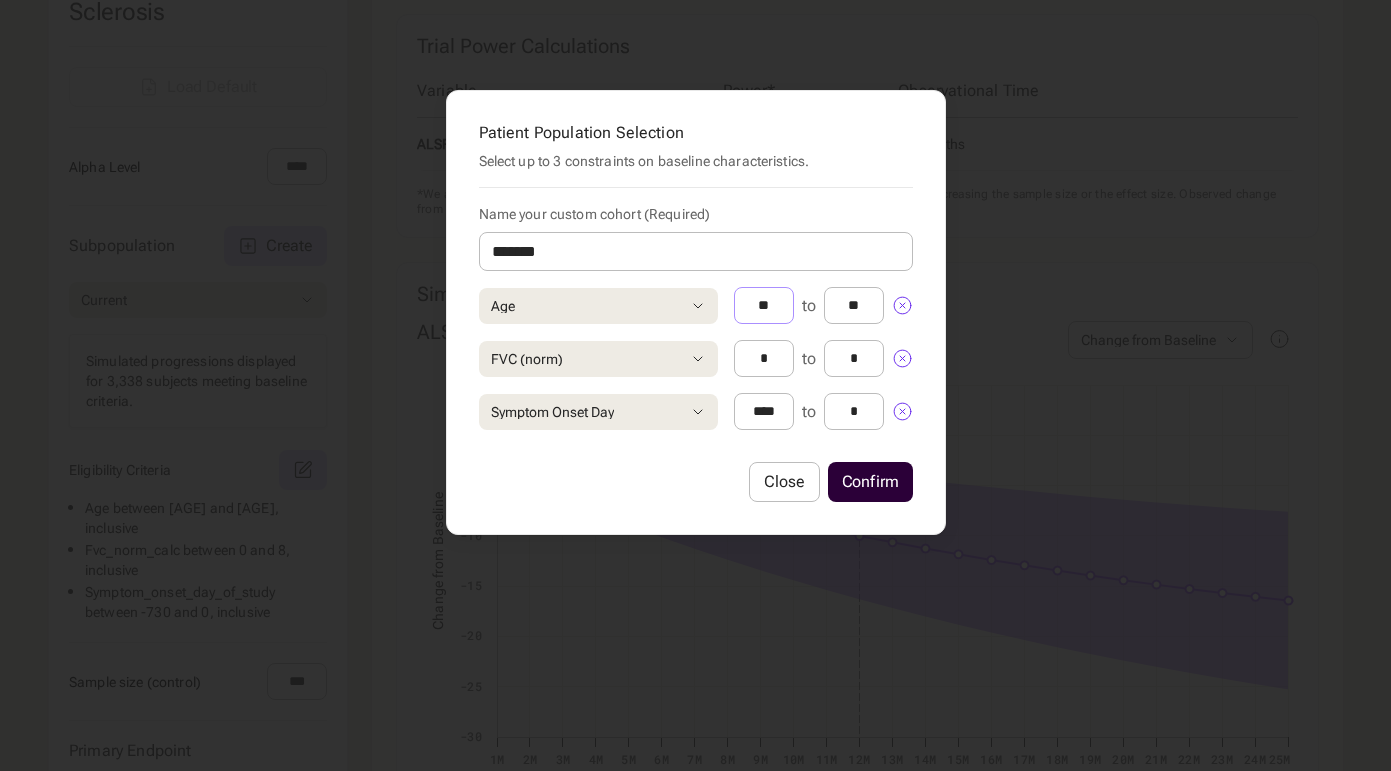 click on "**" at bounding box center [764, 305] 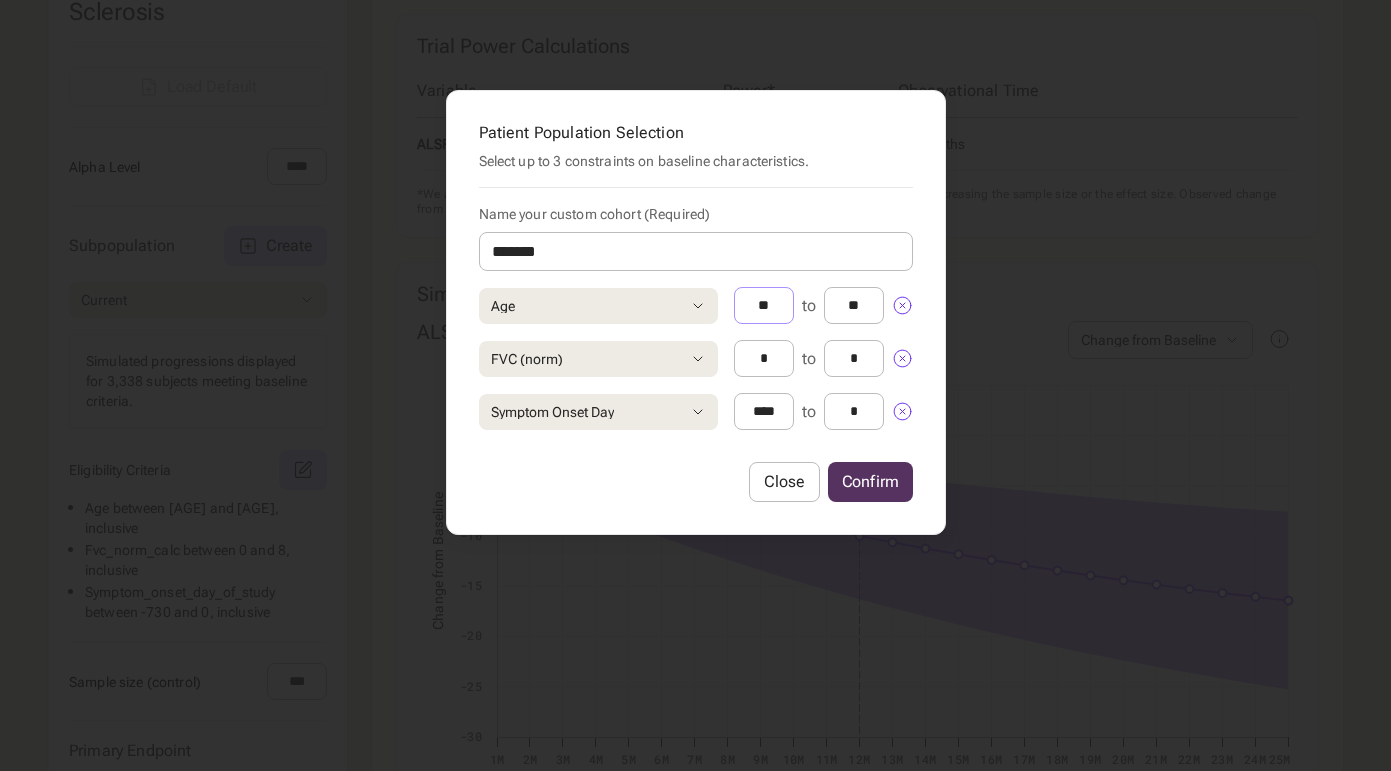 type on "**" 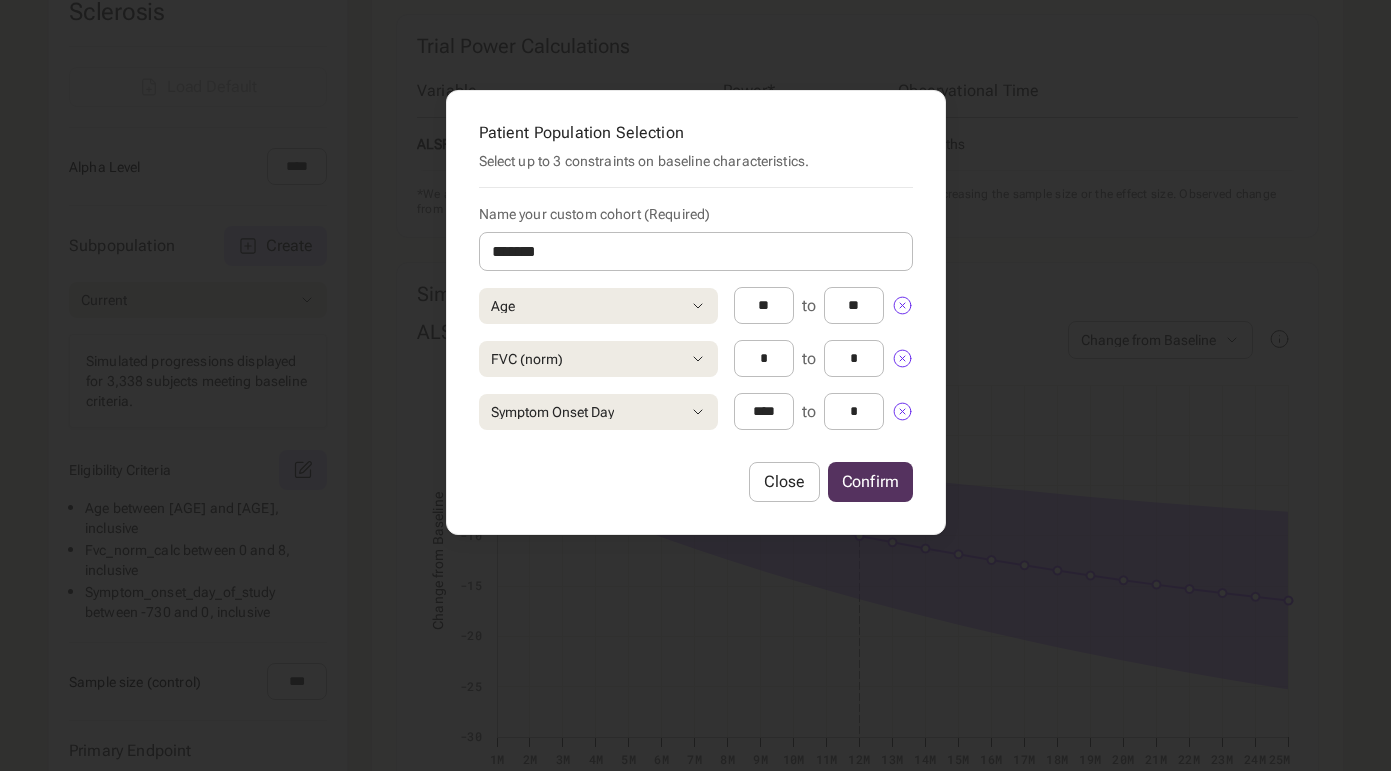 click on "Confirm" at bounding box center (870, 482) 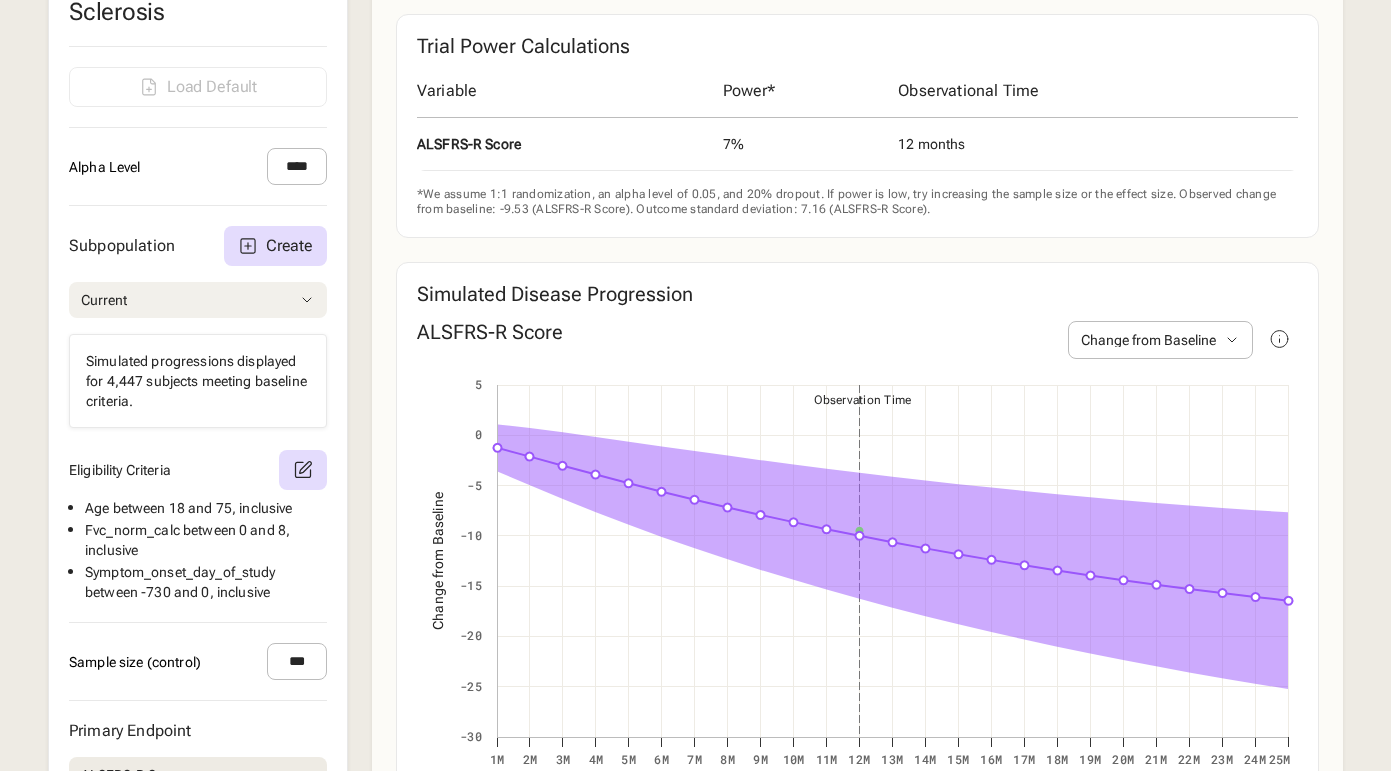 click on "Current" at bounding box center (198, 300) 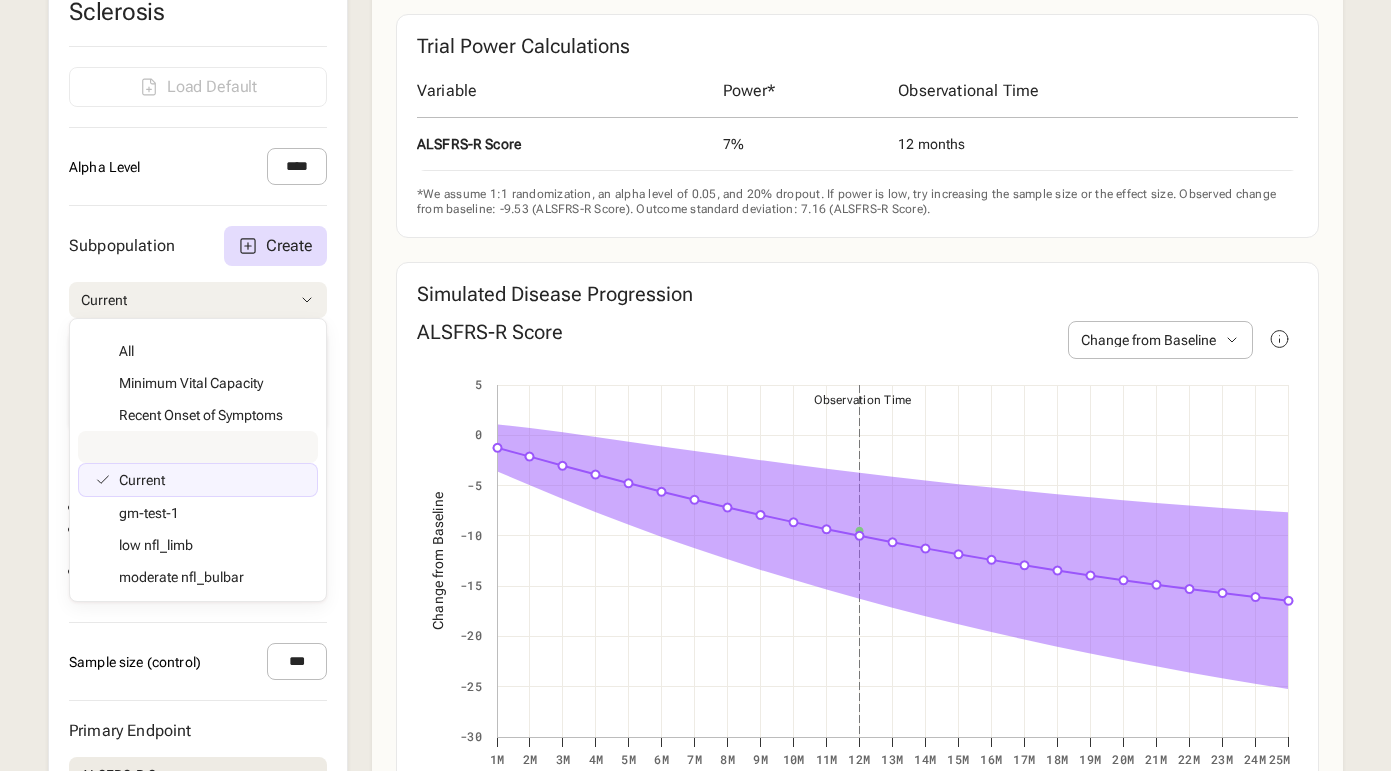 click on "Subpopulation Create Current All Minimum Vital Capacity Recent Onset of Symptoms Current gm-test-1 low nfl_limb moderate nfl_bulbar Simulated progressions displayed for 4,447 subjects meeting baseline criteria. Eligibility Criteria Age between 18 and 75 , inclusive Fvc_norm_calc between 0 and 8 , inclusive Symptom_onset_day_of_study between -730 and 0 , inclusive" at bounding box center (198, 414) 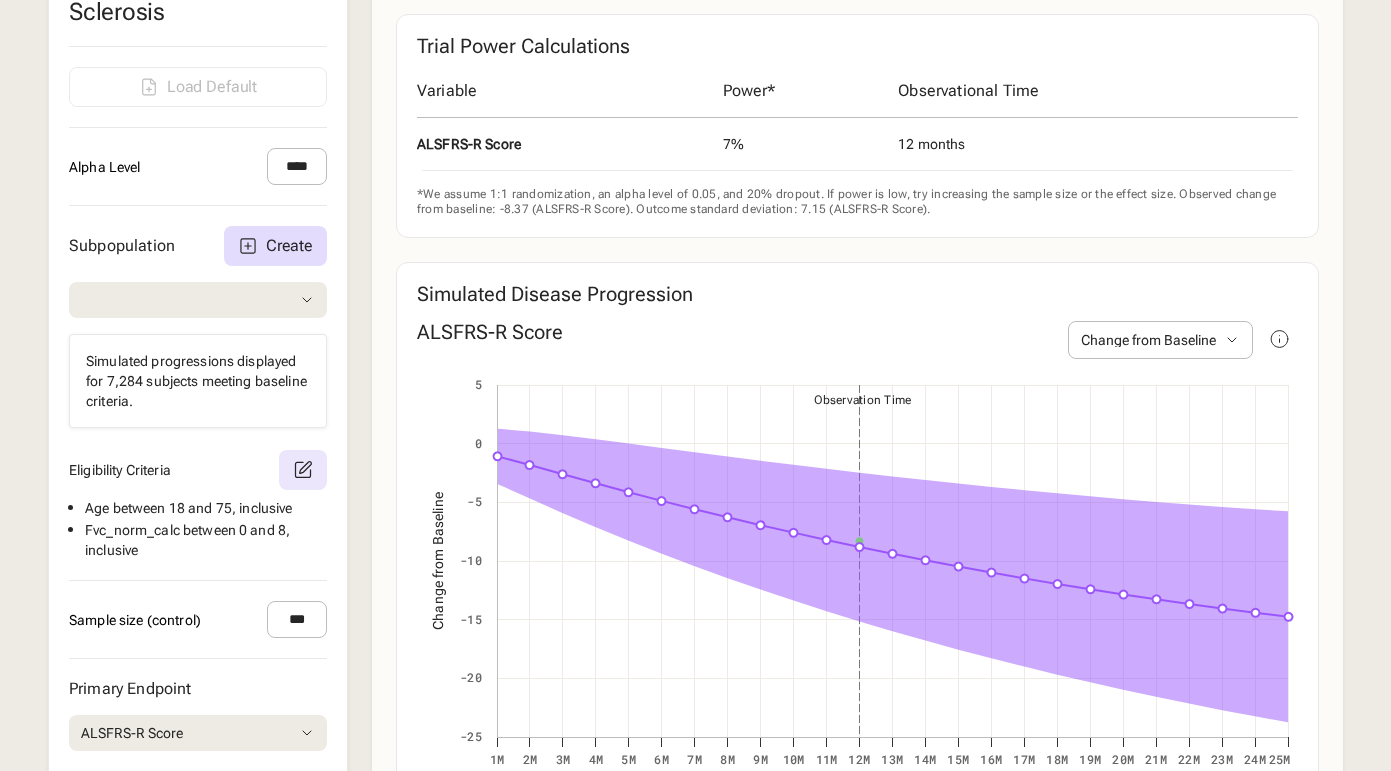 click 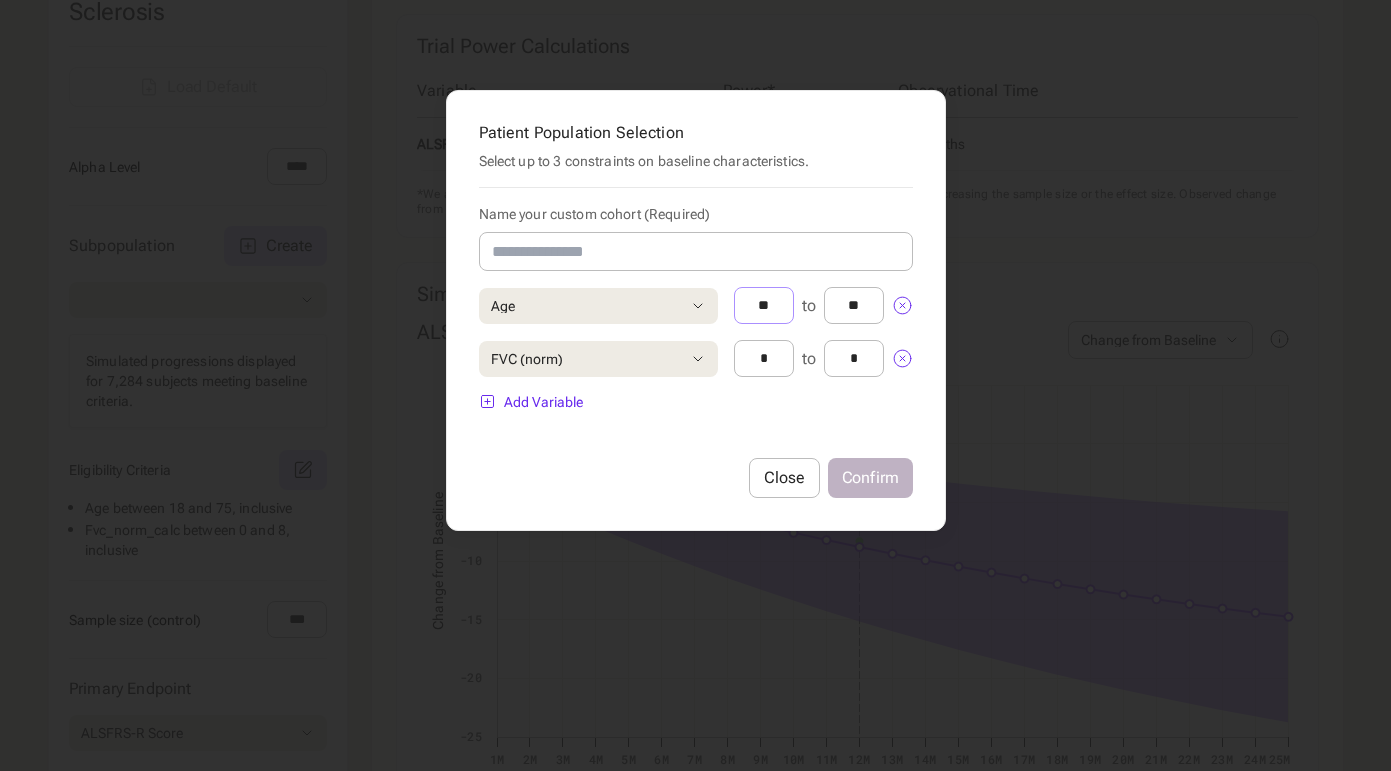 click on "**" at bounding box center [764, 305] 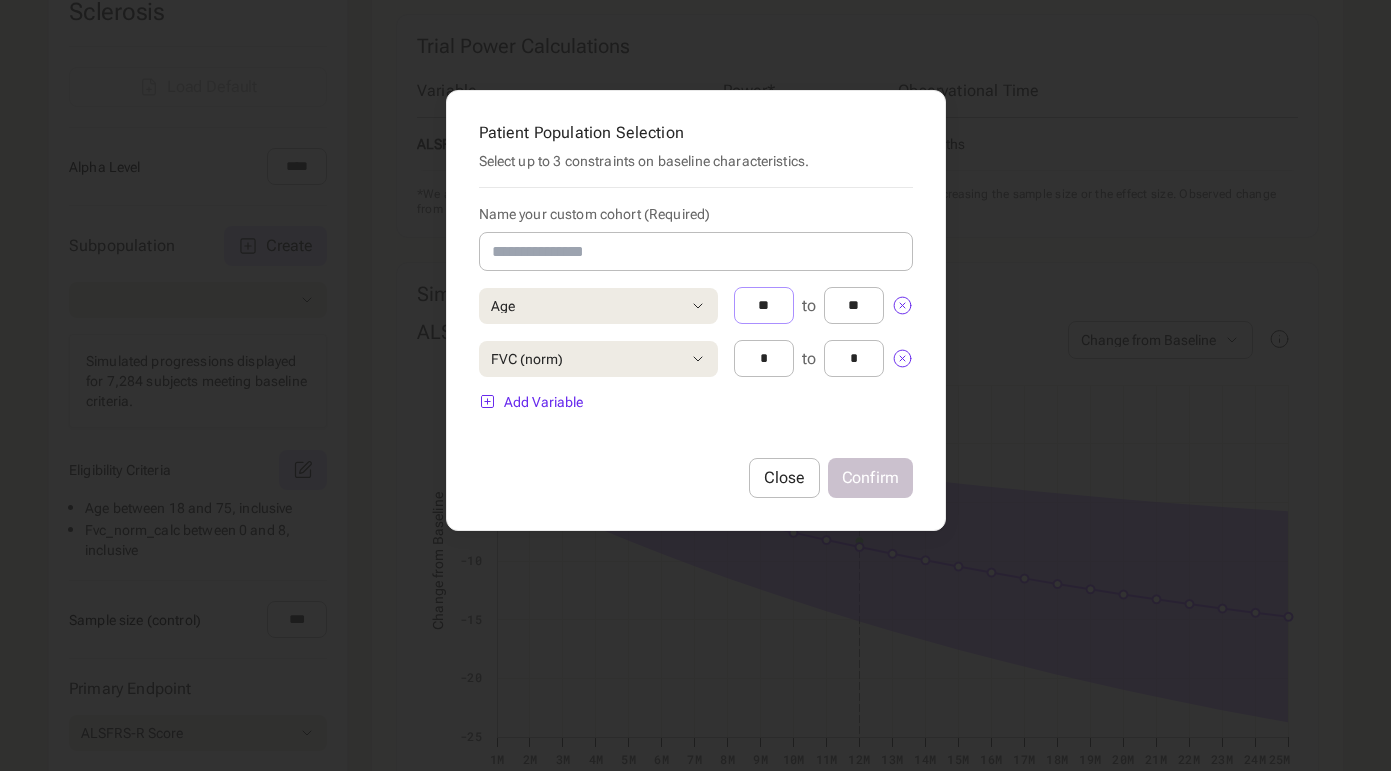 type on "**" 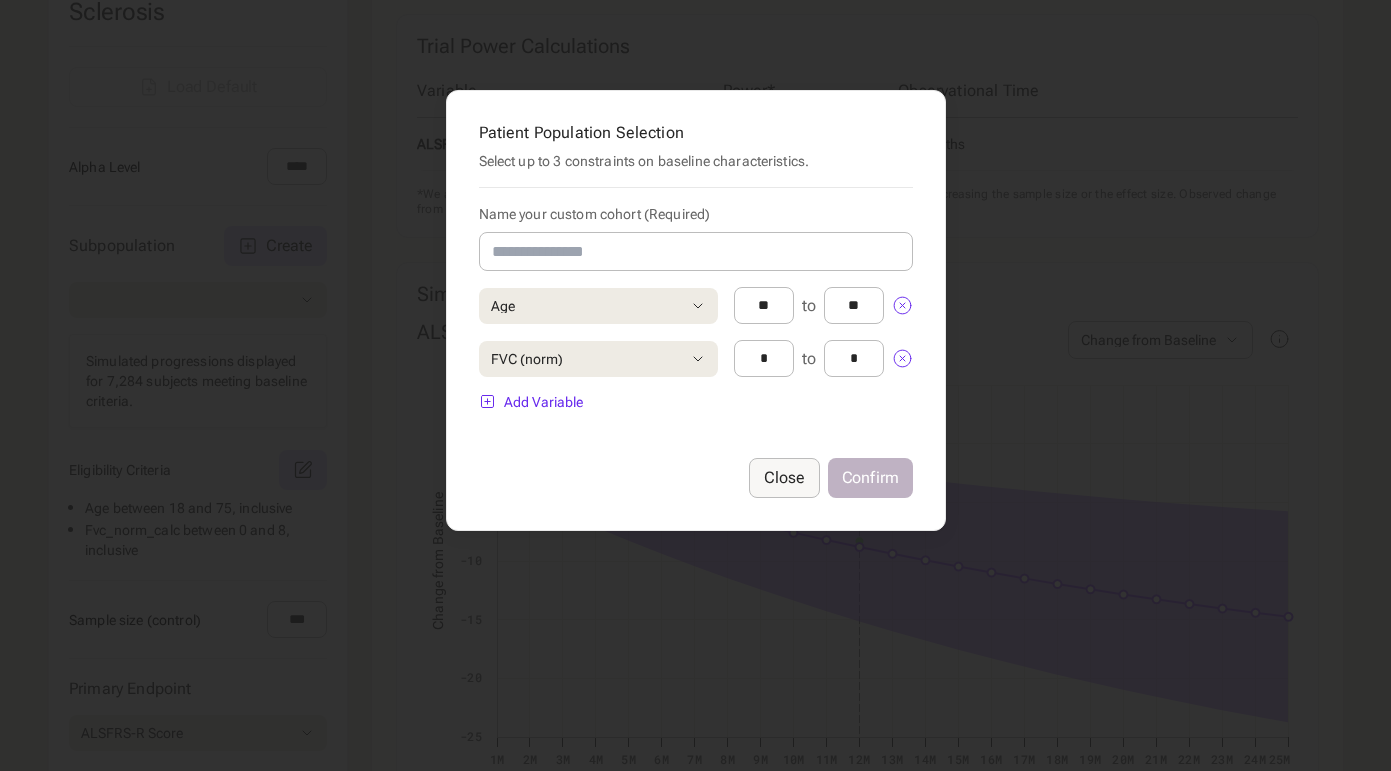 click on "Close" at bounding box center (784, 478) 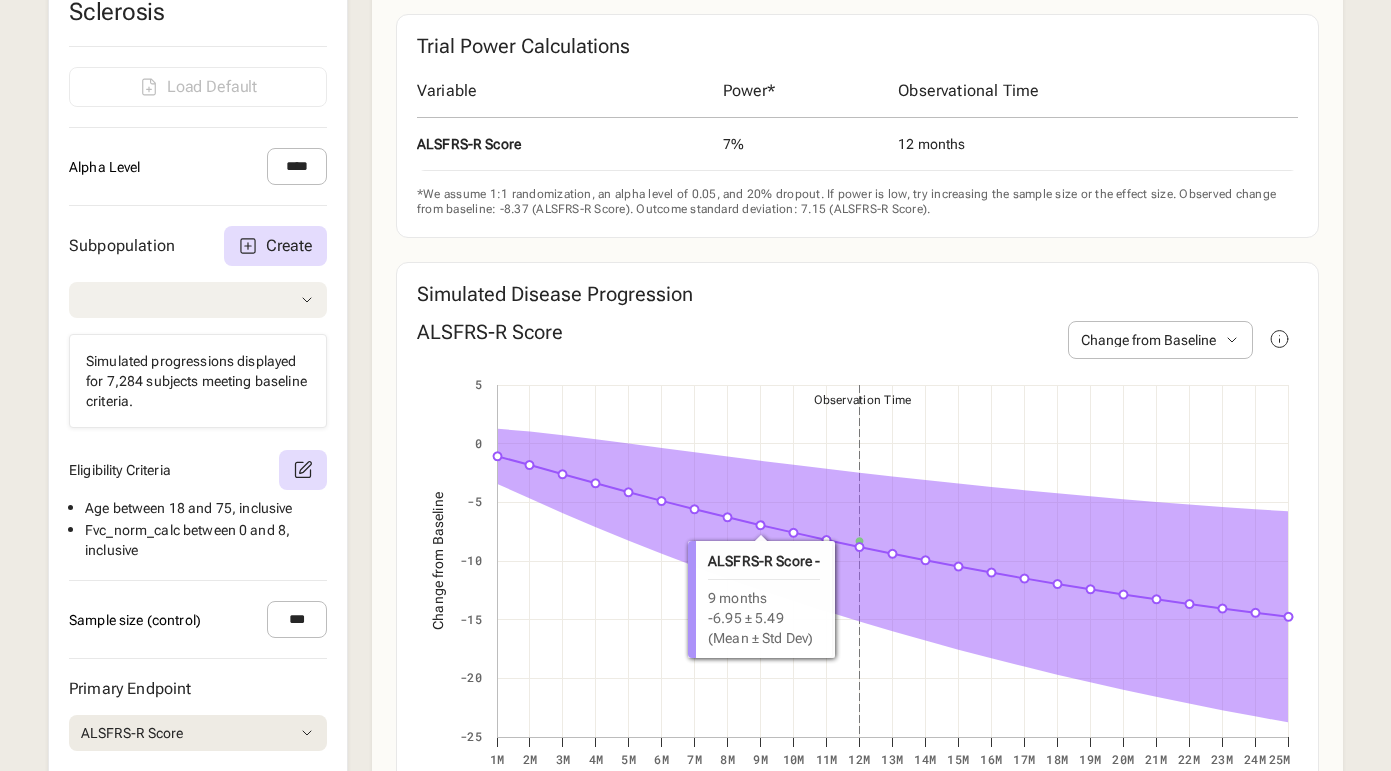click at bounding box center (198, 300) 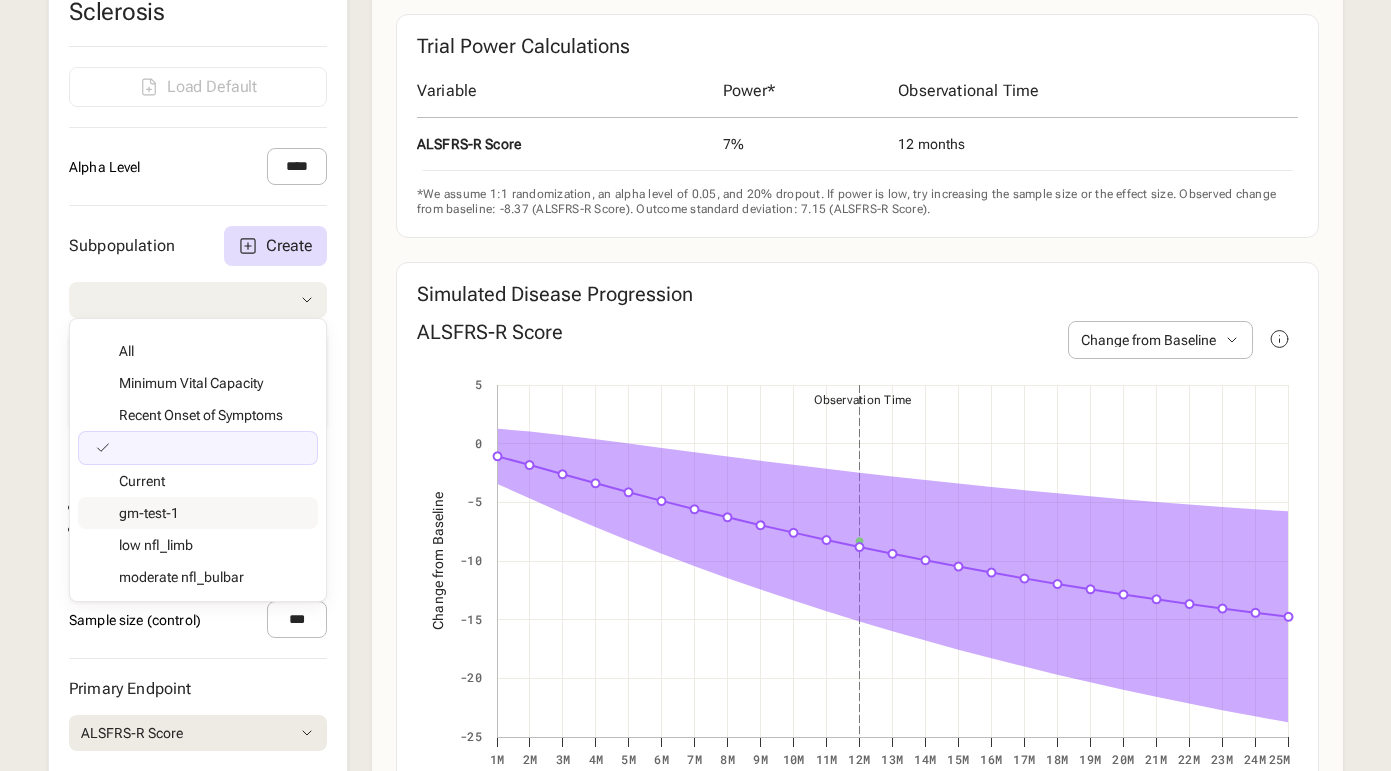 click on "Subpopulation Create All Minimum Vital Capacity Recent Onset of Symptoms Current gm-test-1 low nfl_limb moderate nfl_bulbar Simulated progressions displayed for 7,284 subjects meeting baseline criteria. Eligibility Criteria Age between 18 and 75 , inclusive Fvc_norm_calc between 0 and 8 , inclusive" at bounding box center [198, 393] 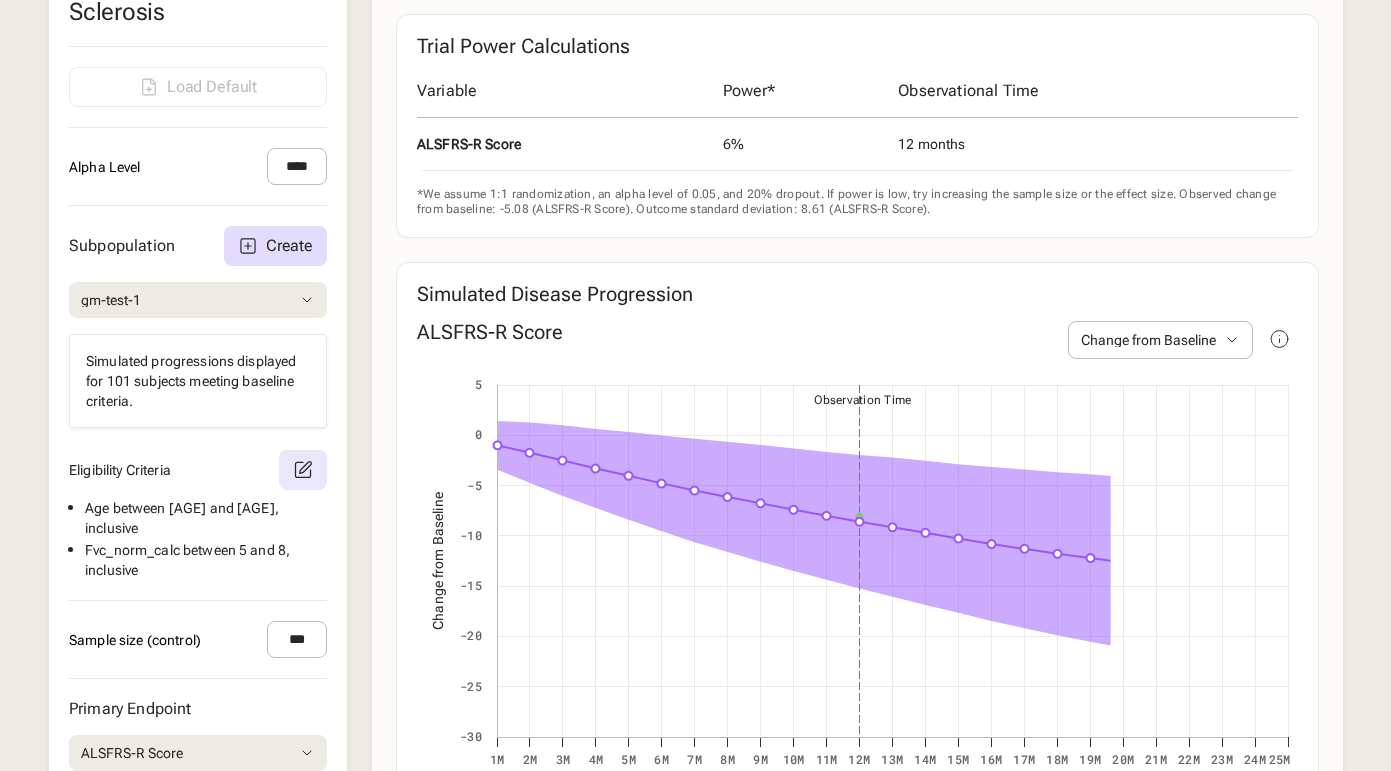 click 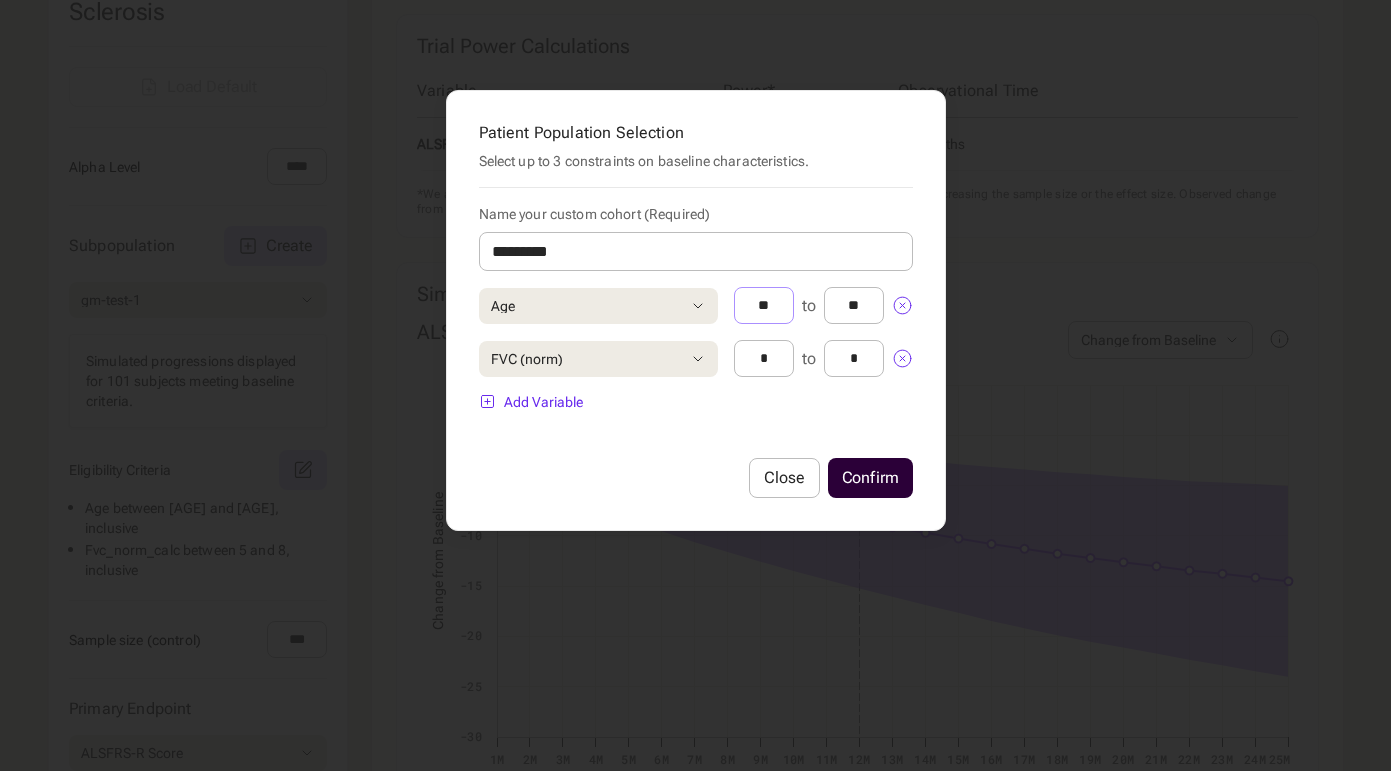 click on "**" at bounding box center [764, 305] 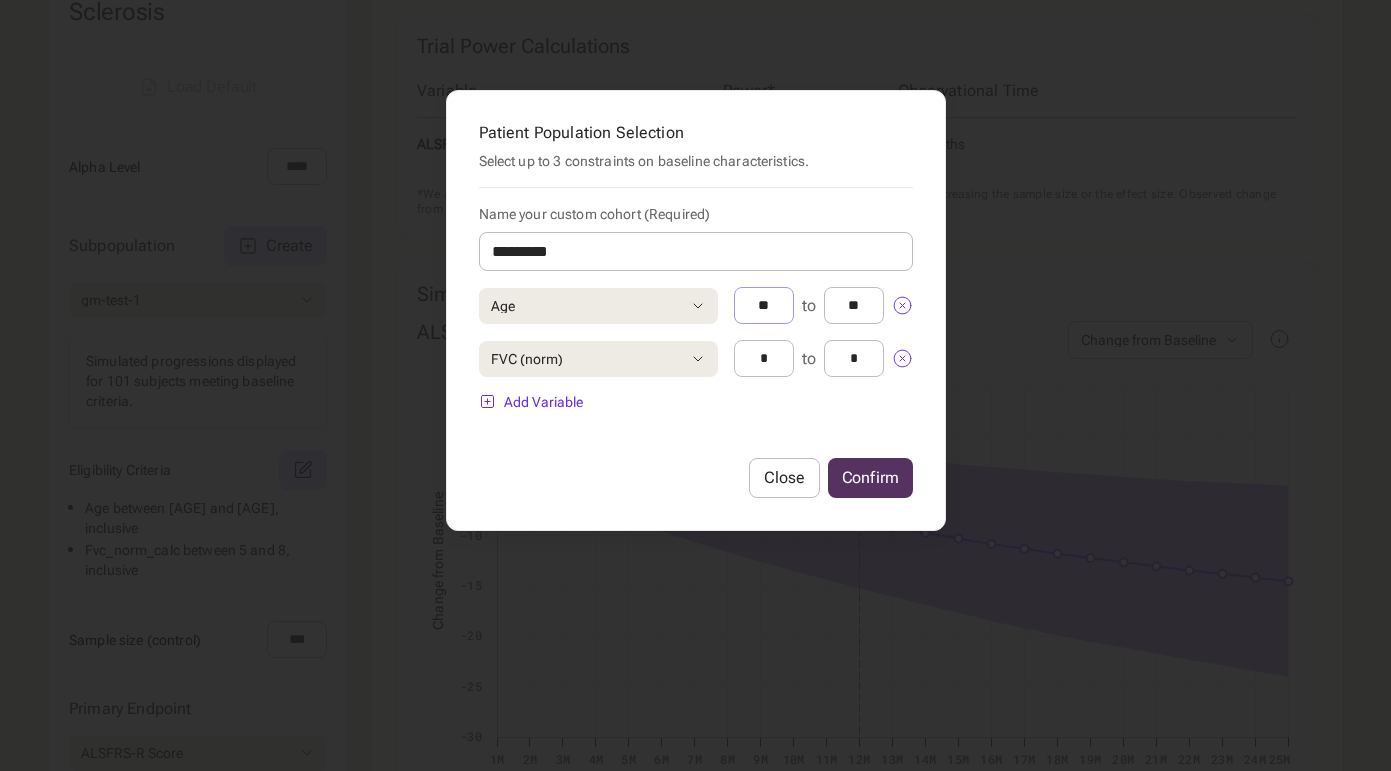 type on "**" 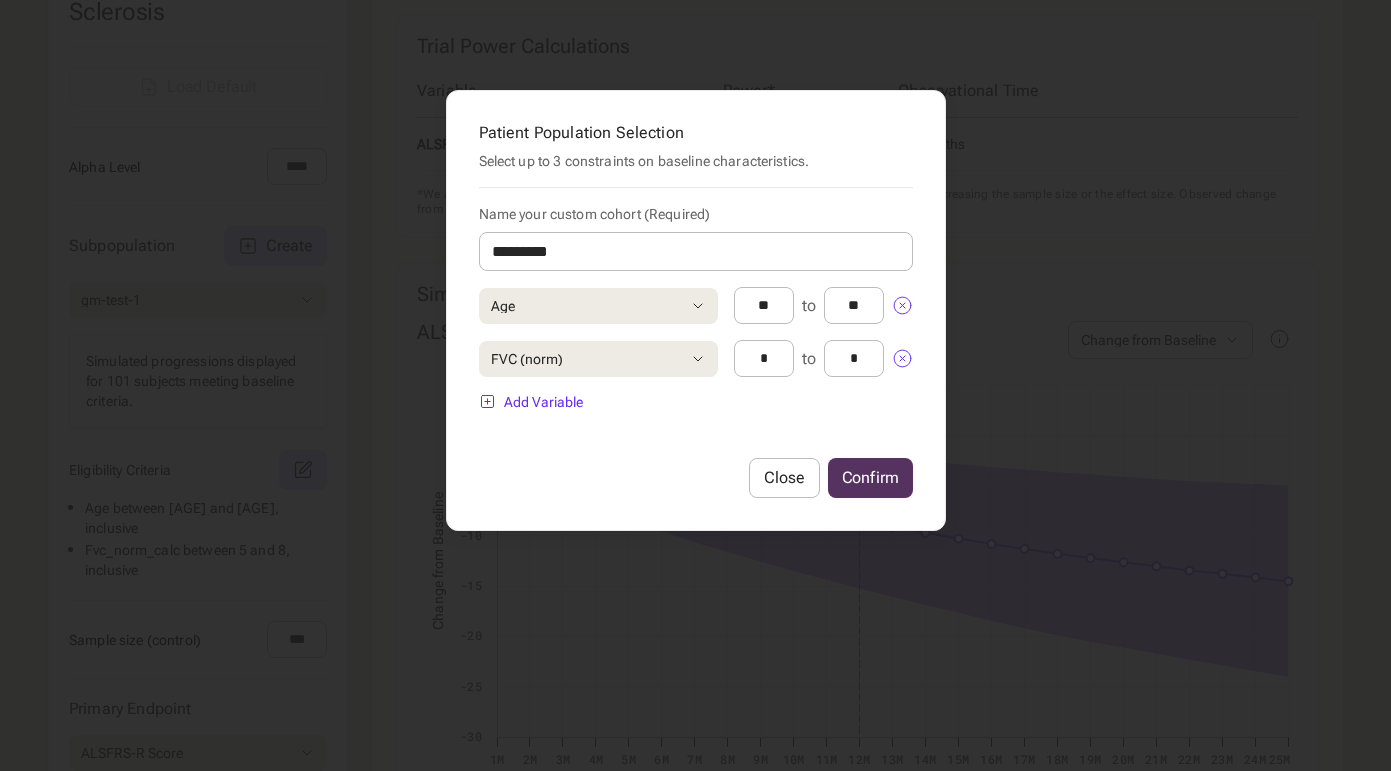 click on "Confirm" at bounding box center (870, 478) 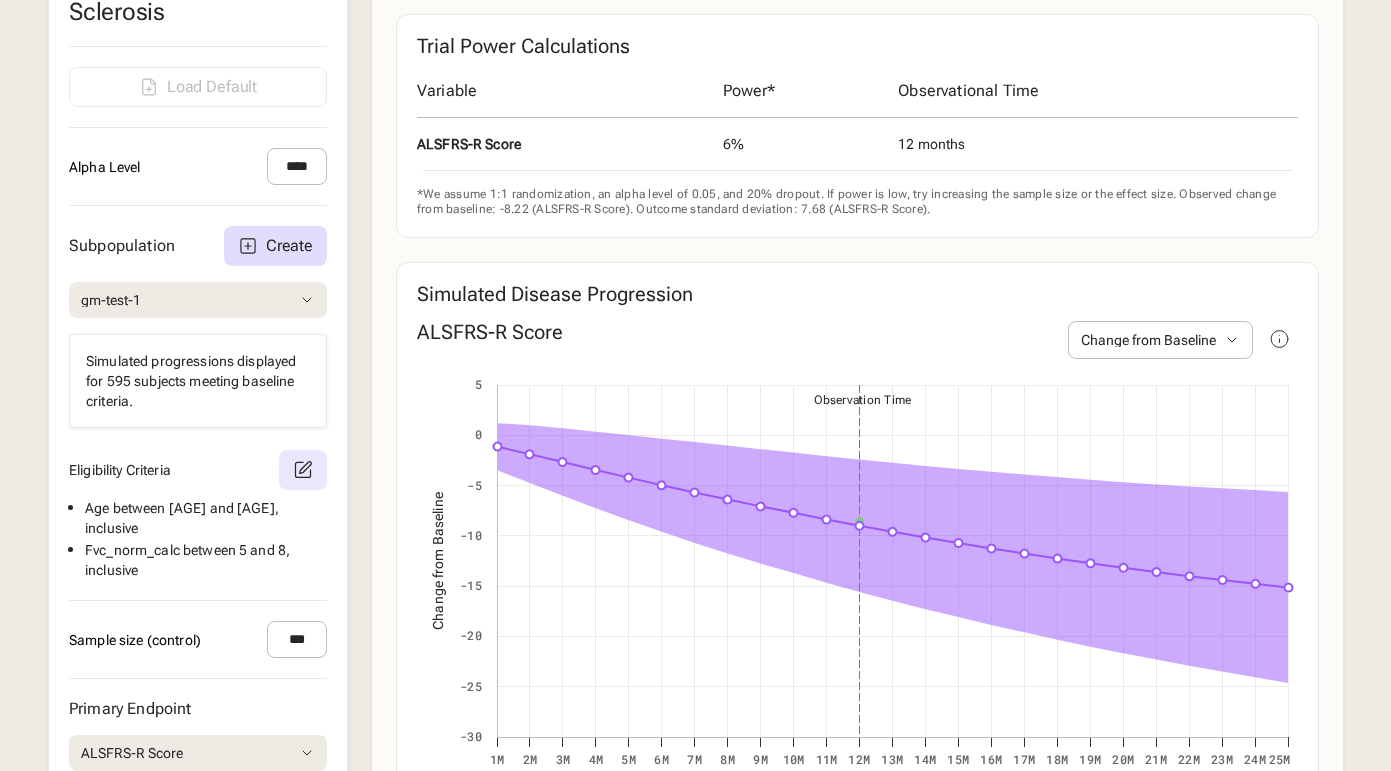click 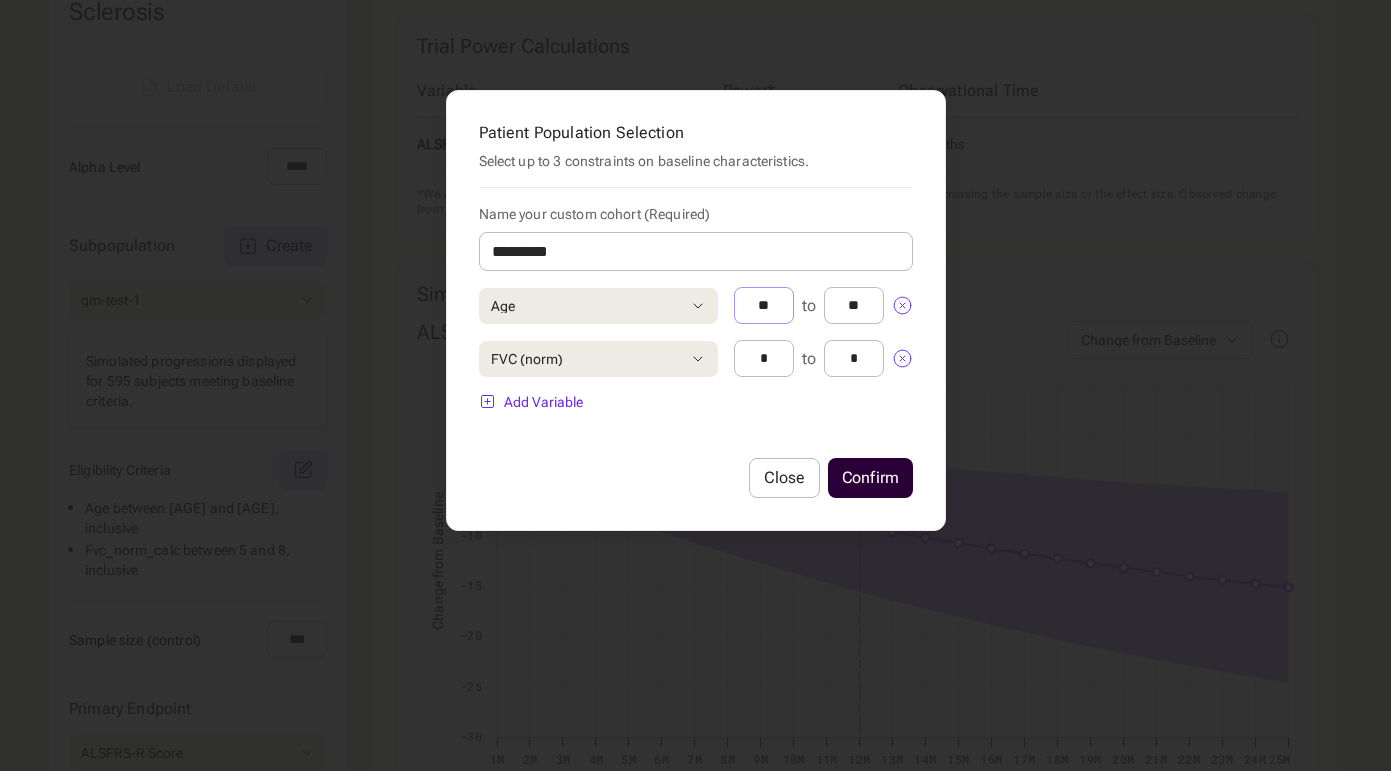 click on "**" at bounding box center (764, 305) 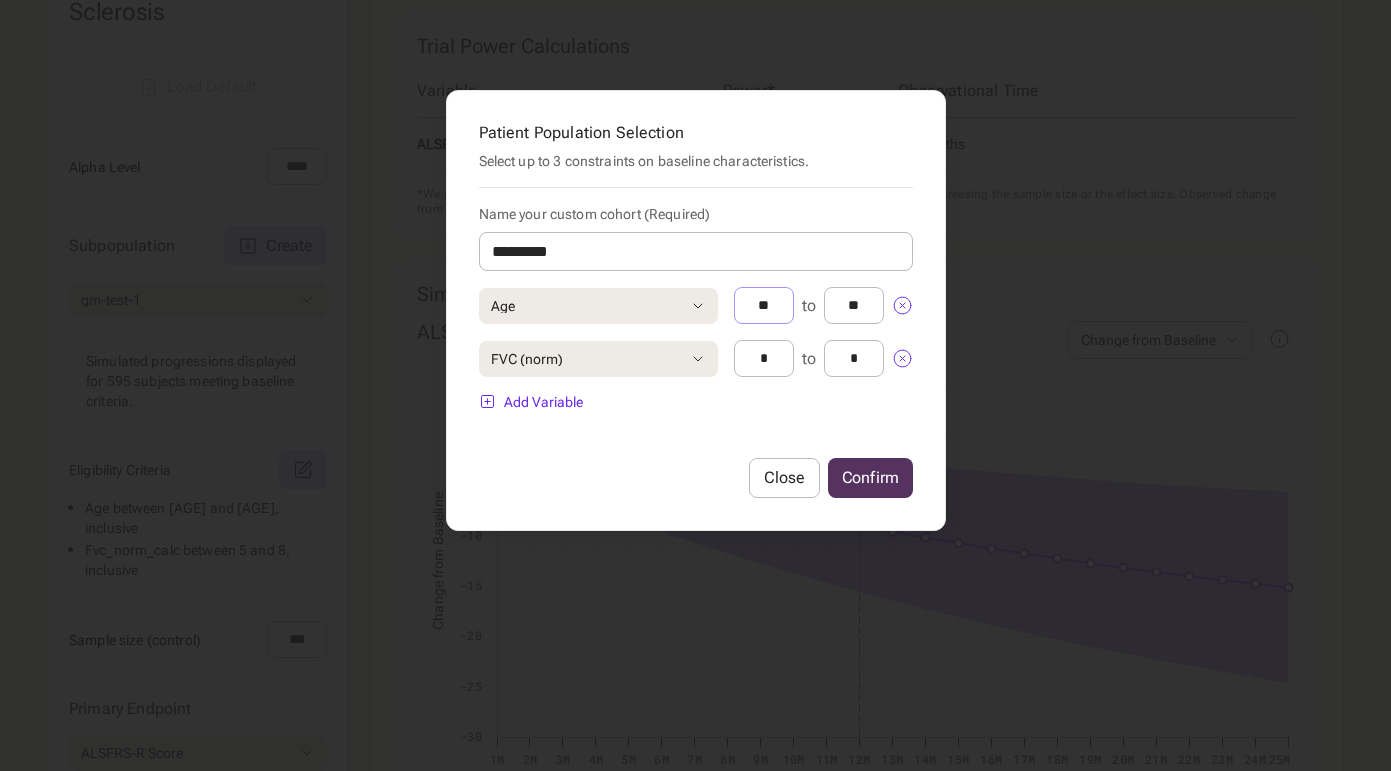 type on "**" 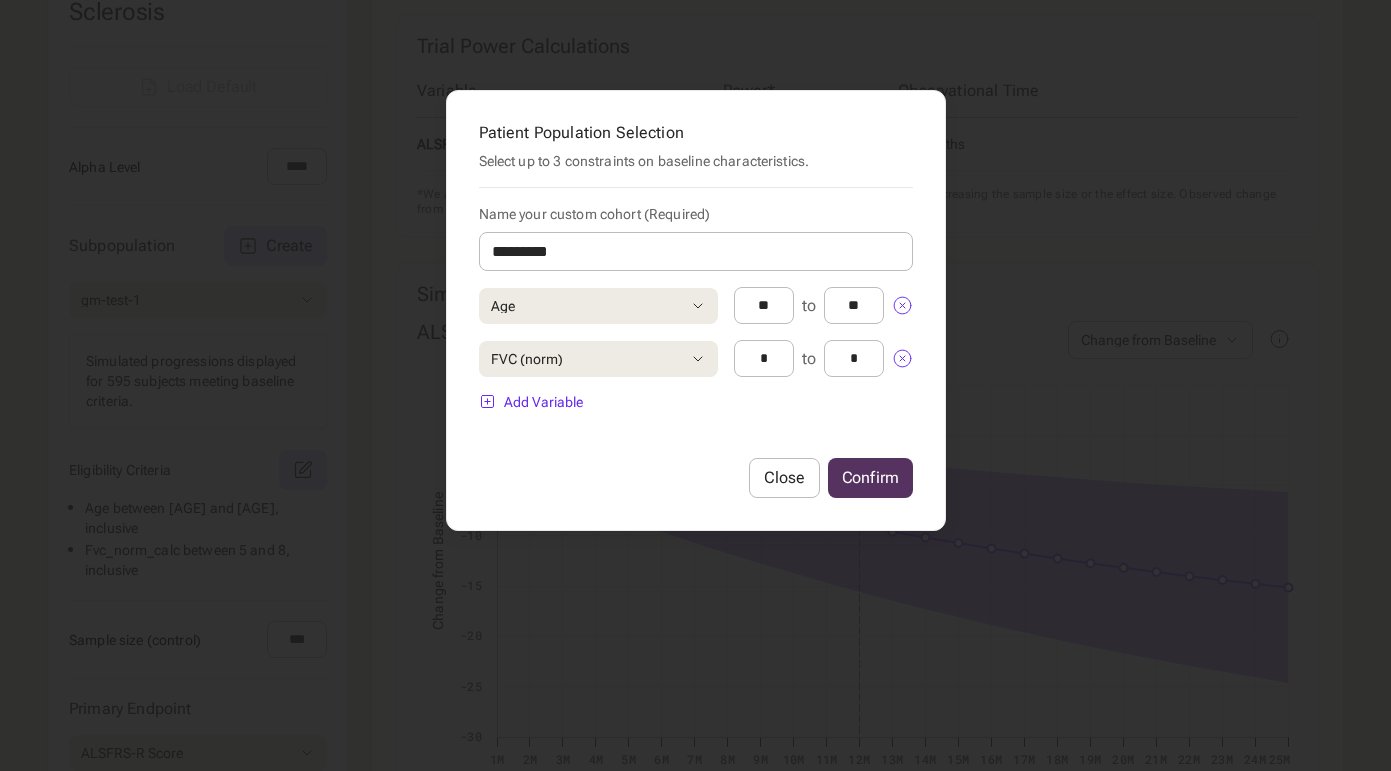 click on "Confirm" at bounding box center [870, 478] 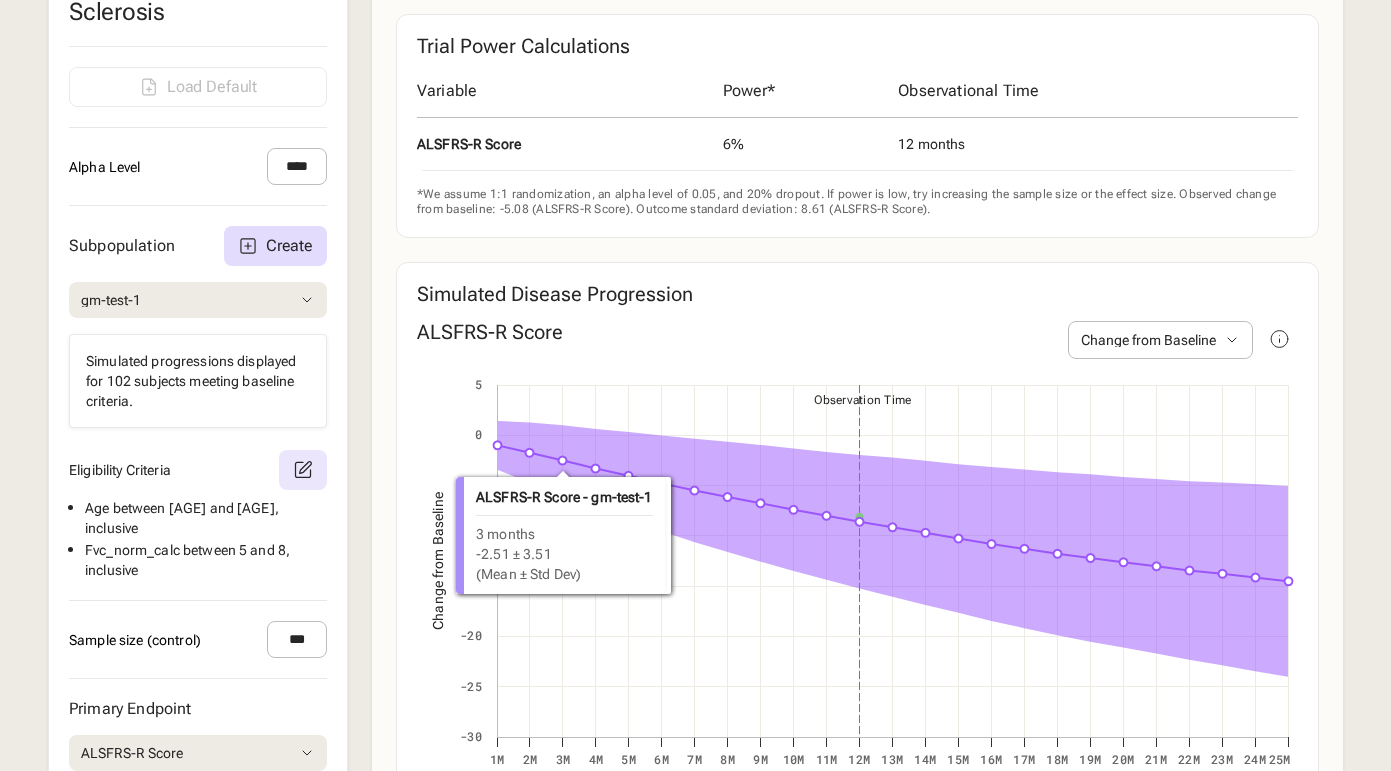 click 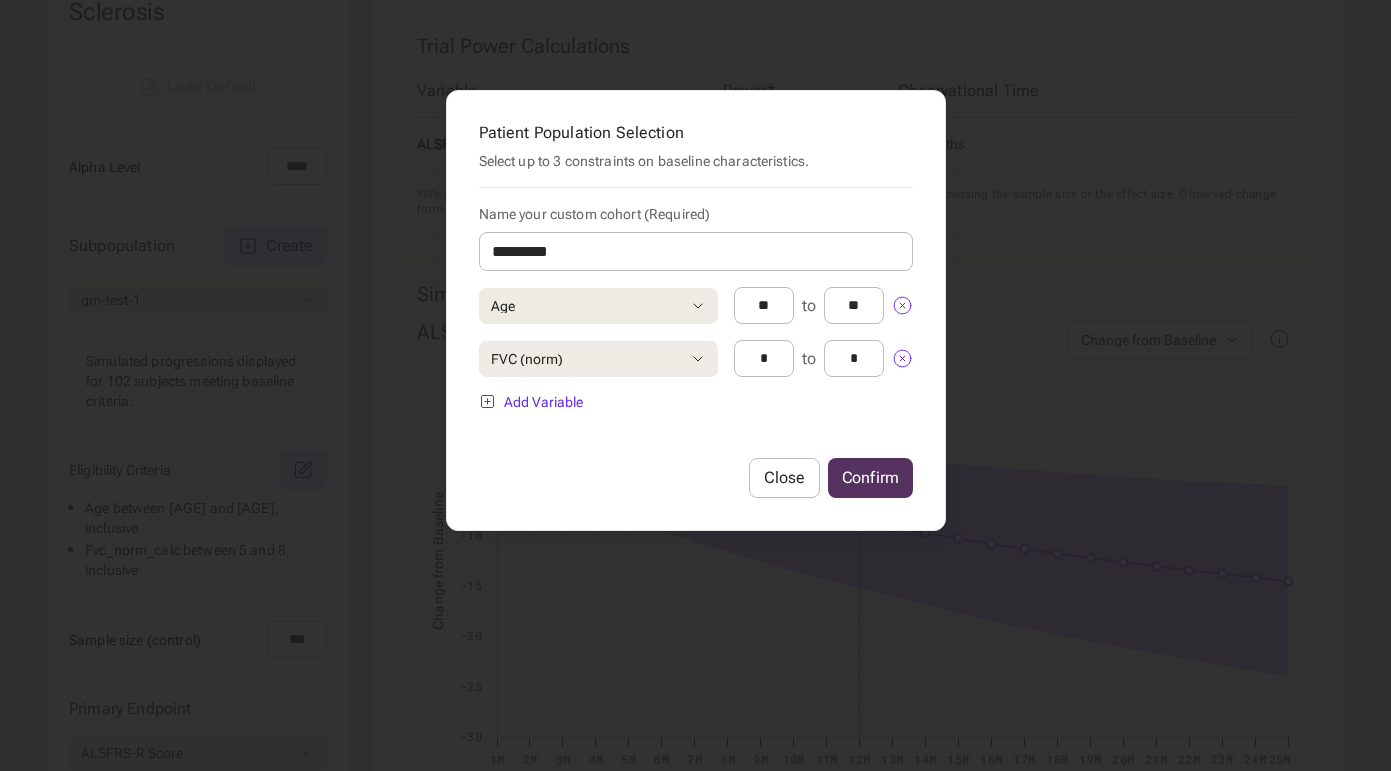 click on "Confirm" at bounding box center (870, 478) 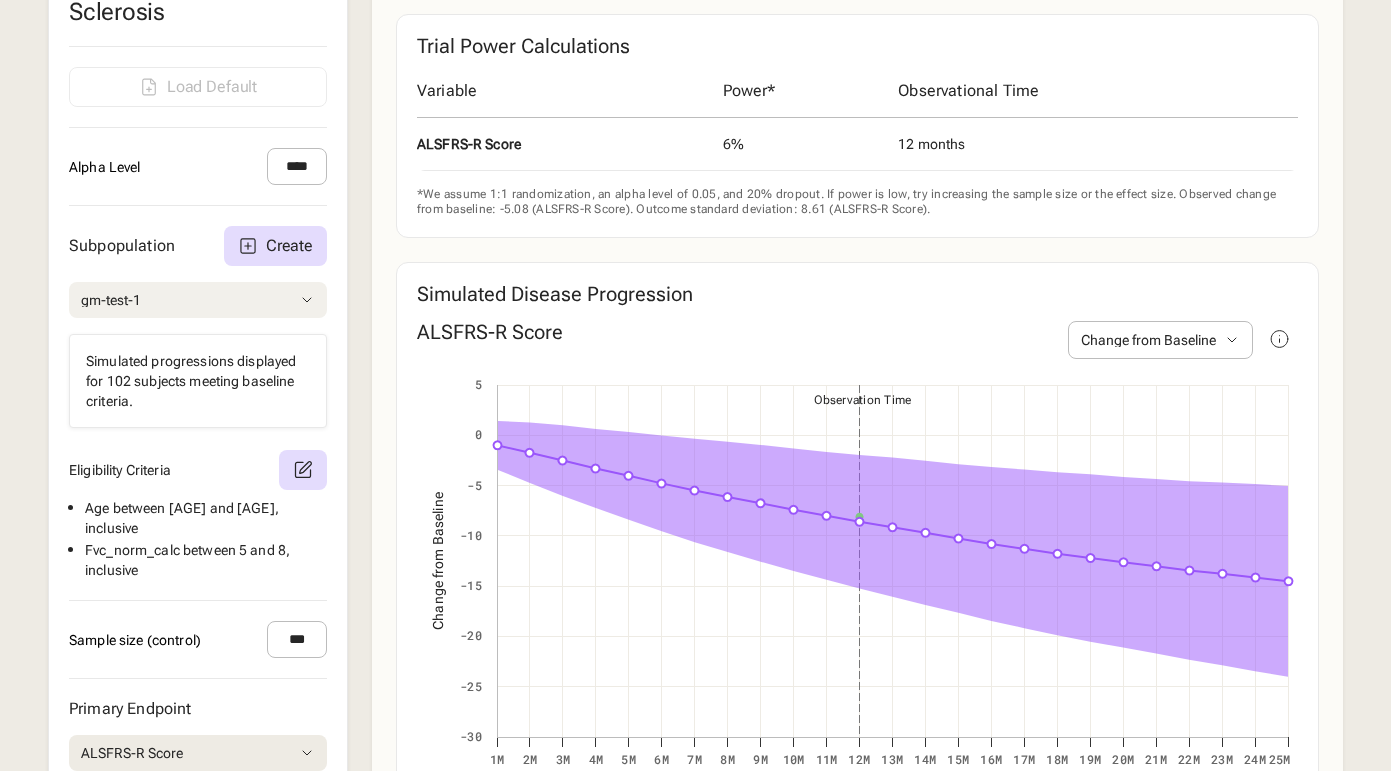 click on "gm-test-1" at bounding box center (198, 300) 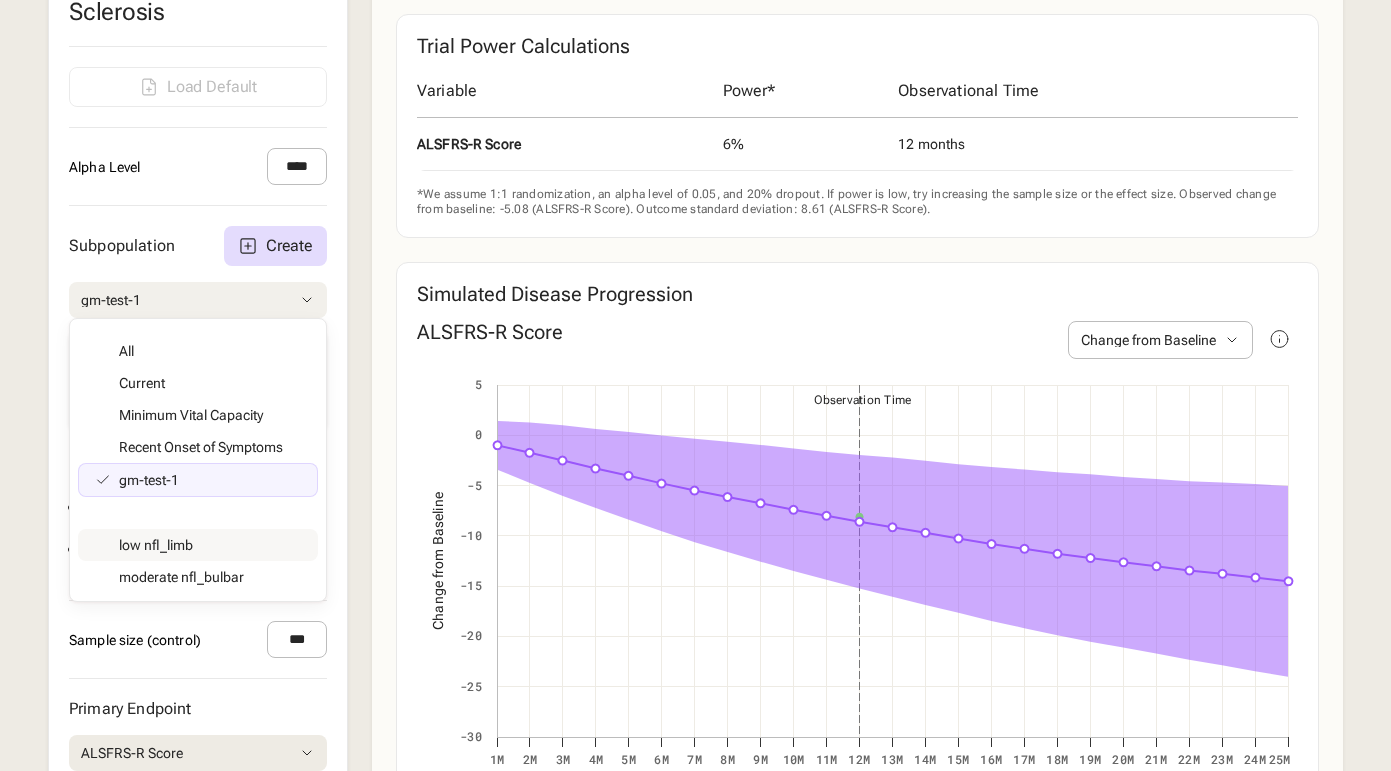 click on "Subpopulation Create gm-test-1 All Current Minimum Vital Capacity Recent Onset of Symptoms gm-test-1 low nfl_limb moderate nfl_bulbar Simulated progressions displayed for 102 subjects meeting baseline criteria. Eligibility Criteria Age between 60 and 62 , inclusive Fvc_norm_calc between 5 and 8 , inclusive" at bounding box center (198, 403) 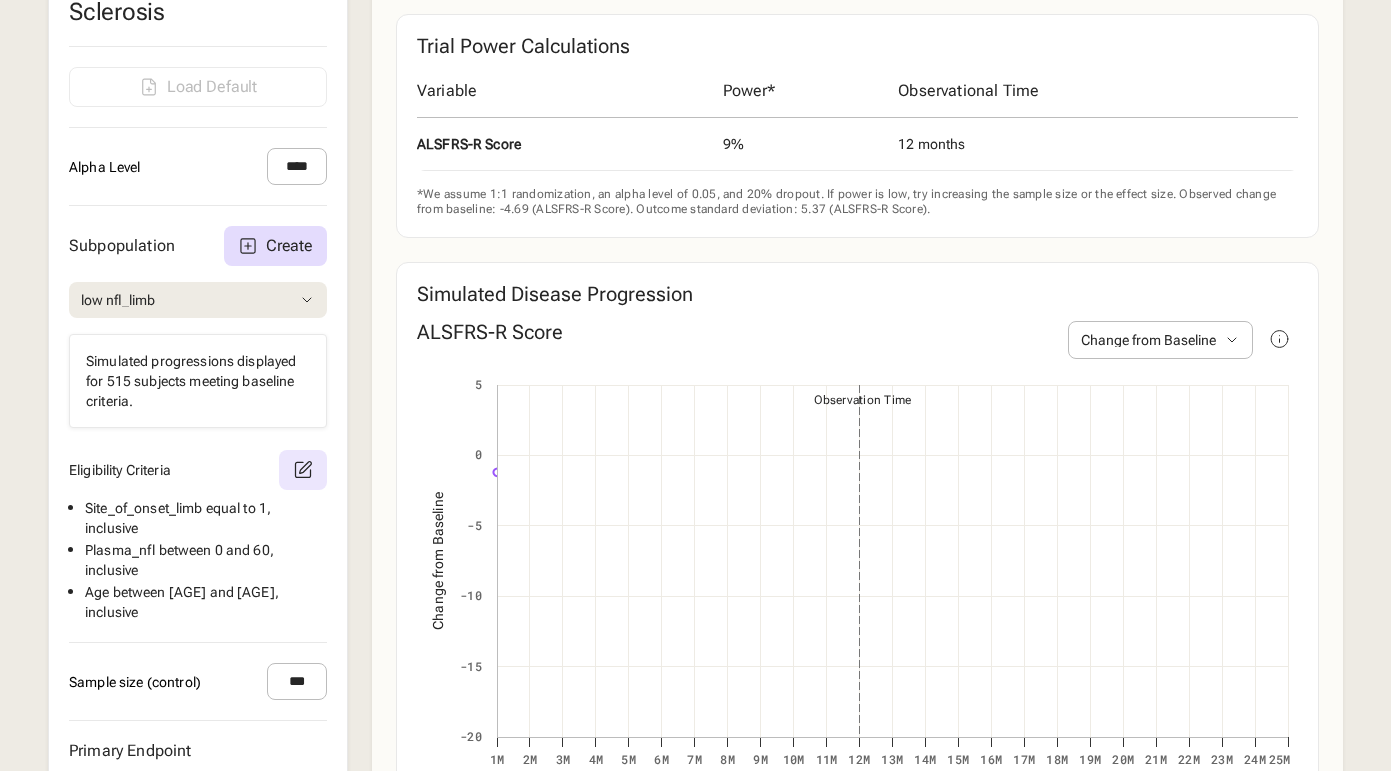 click 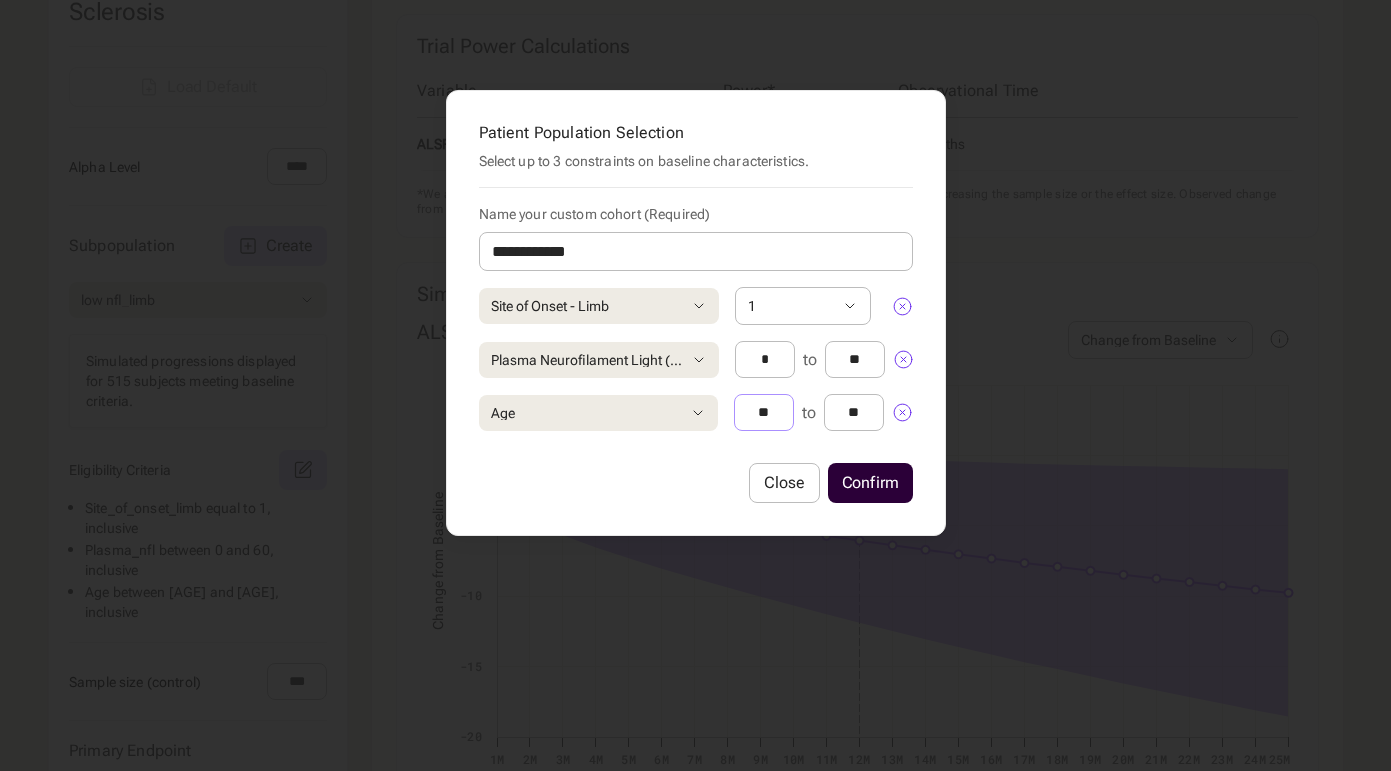 click on "**" at bounding box center [764, 412] 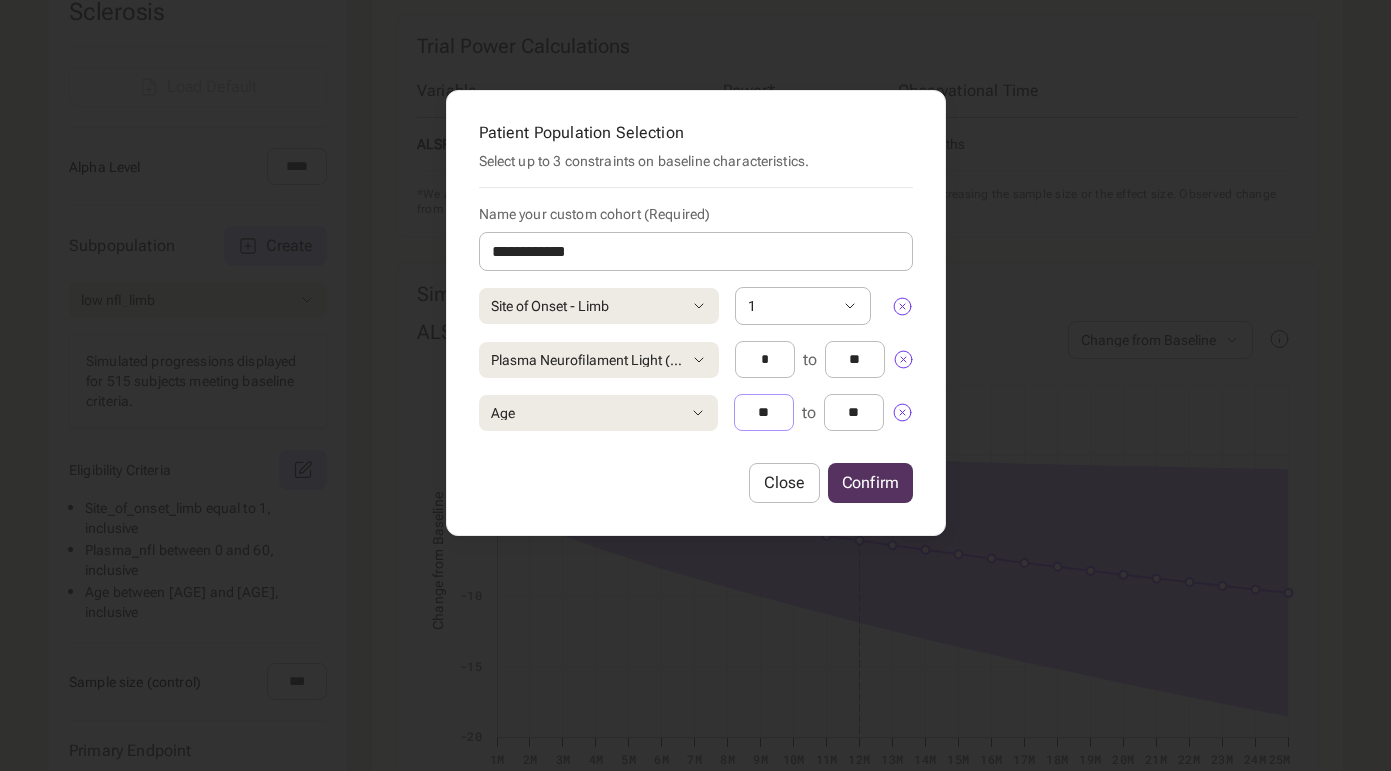 type on "**" 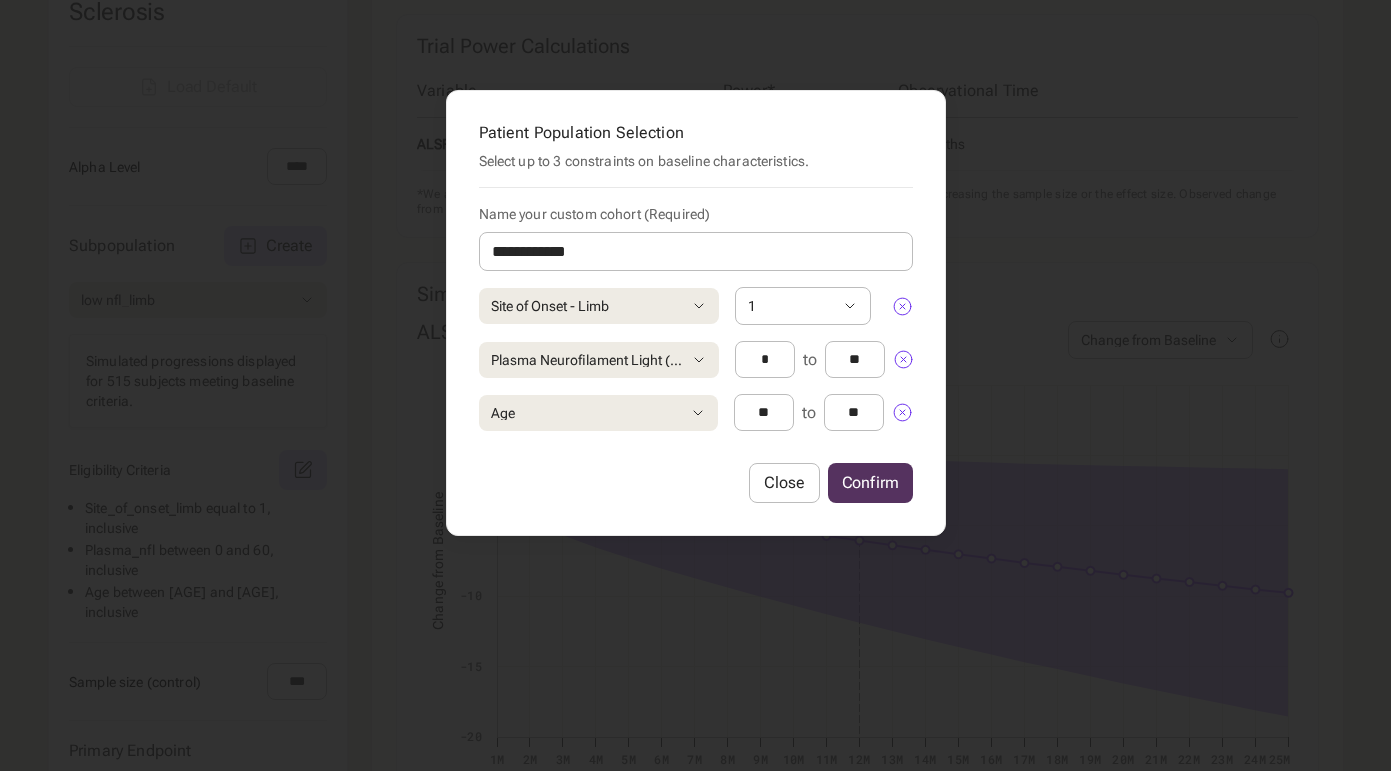 click on "Confirm" at bounding box center (870, 483) 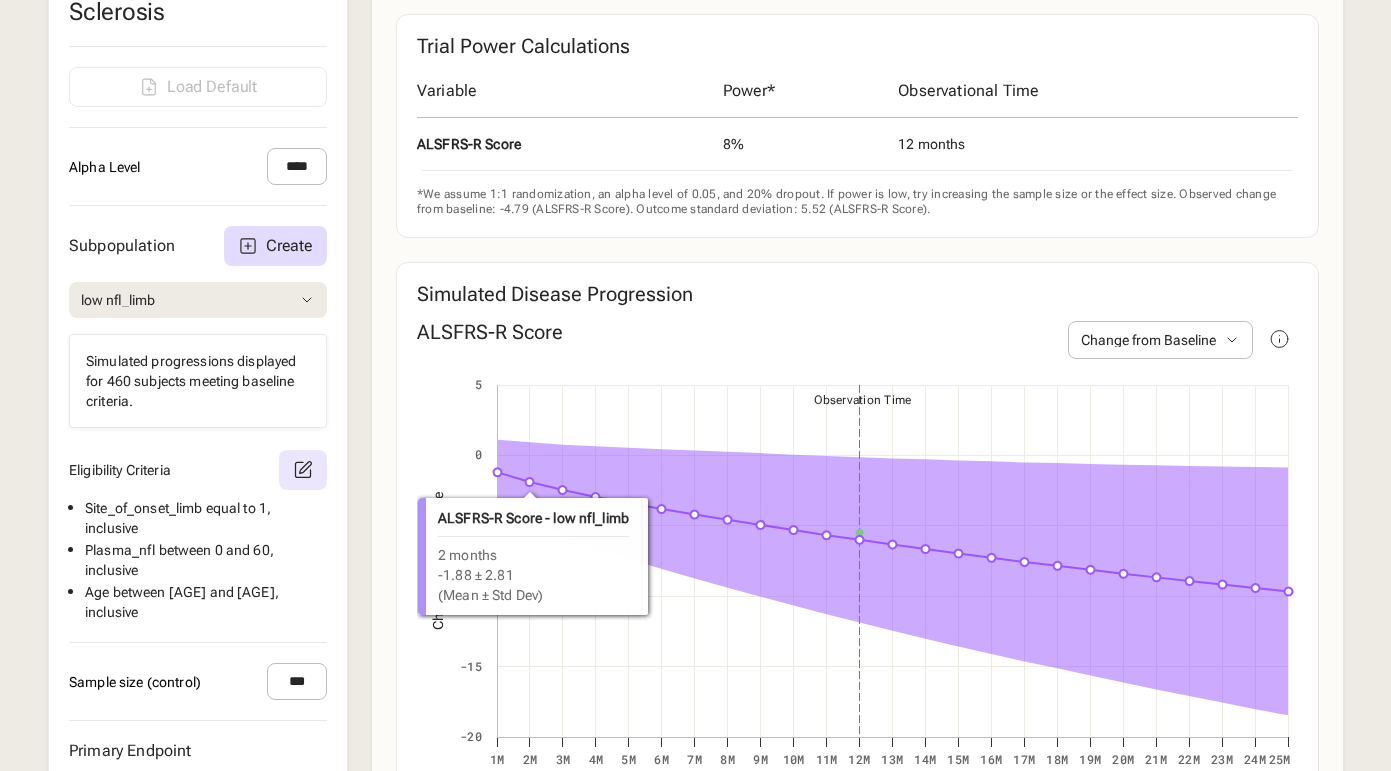 click 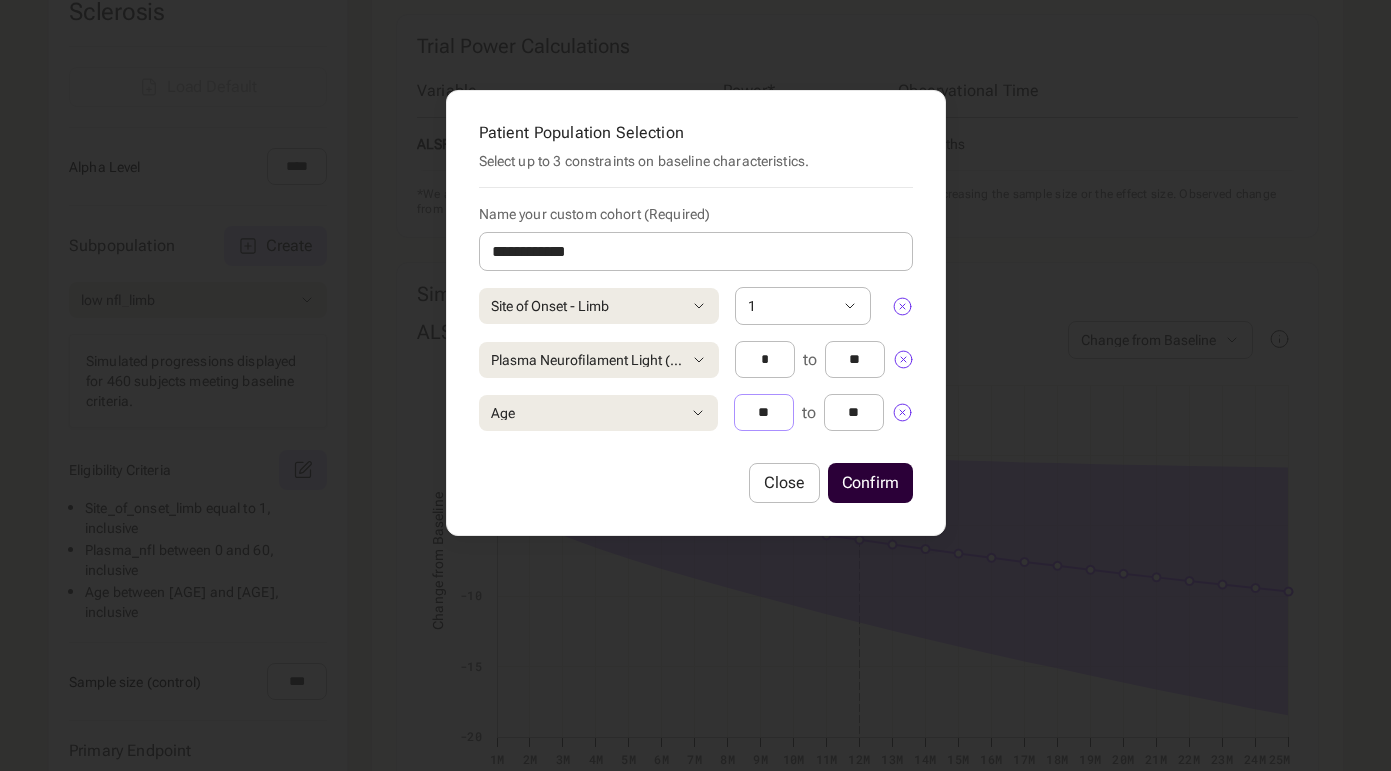 click on "**" at bounding box center (764, 412) 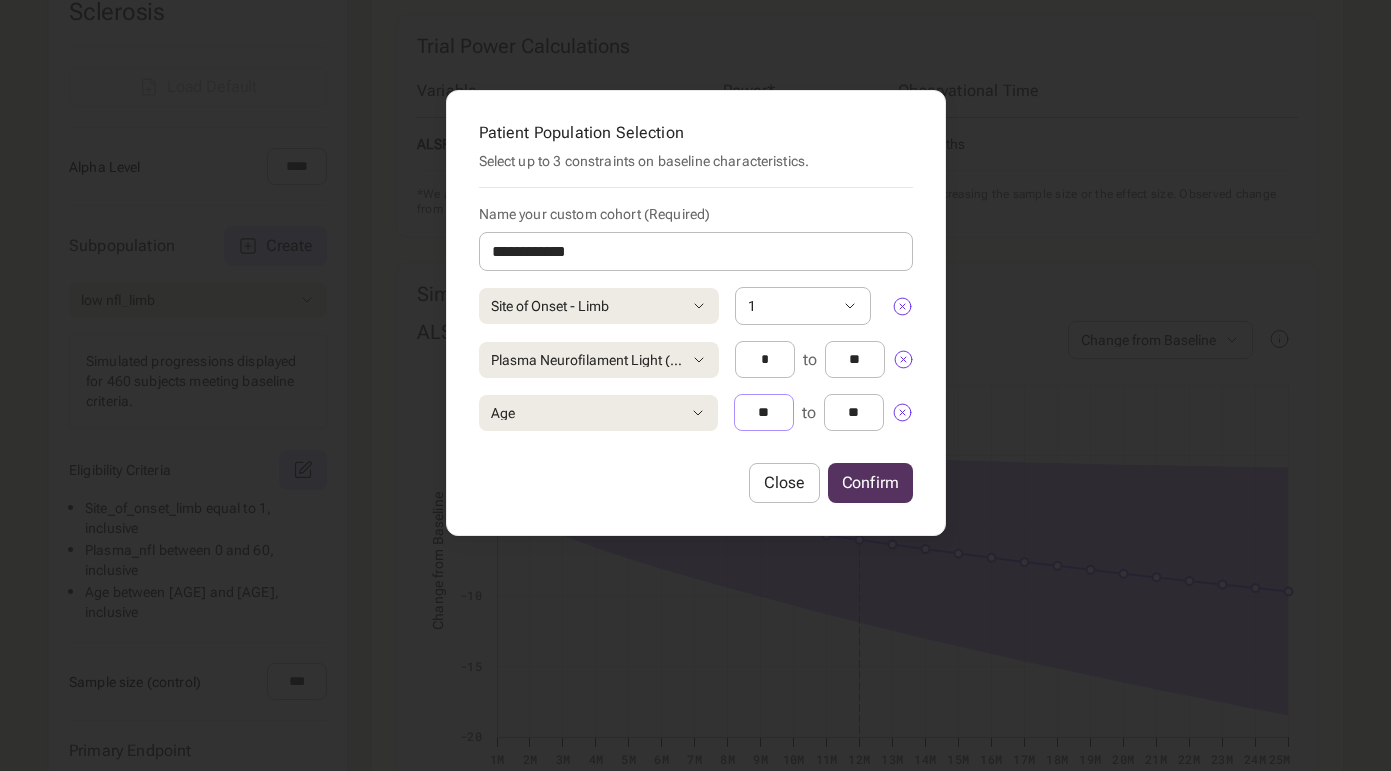 type on "**" 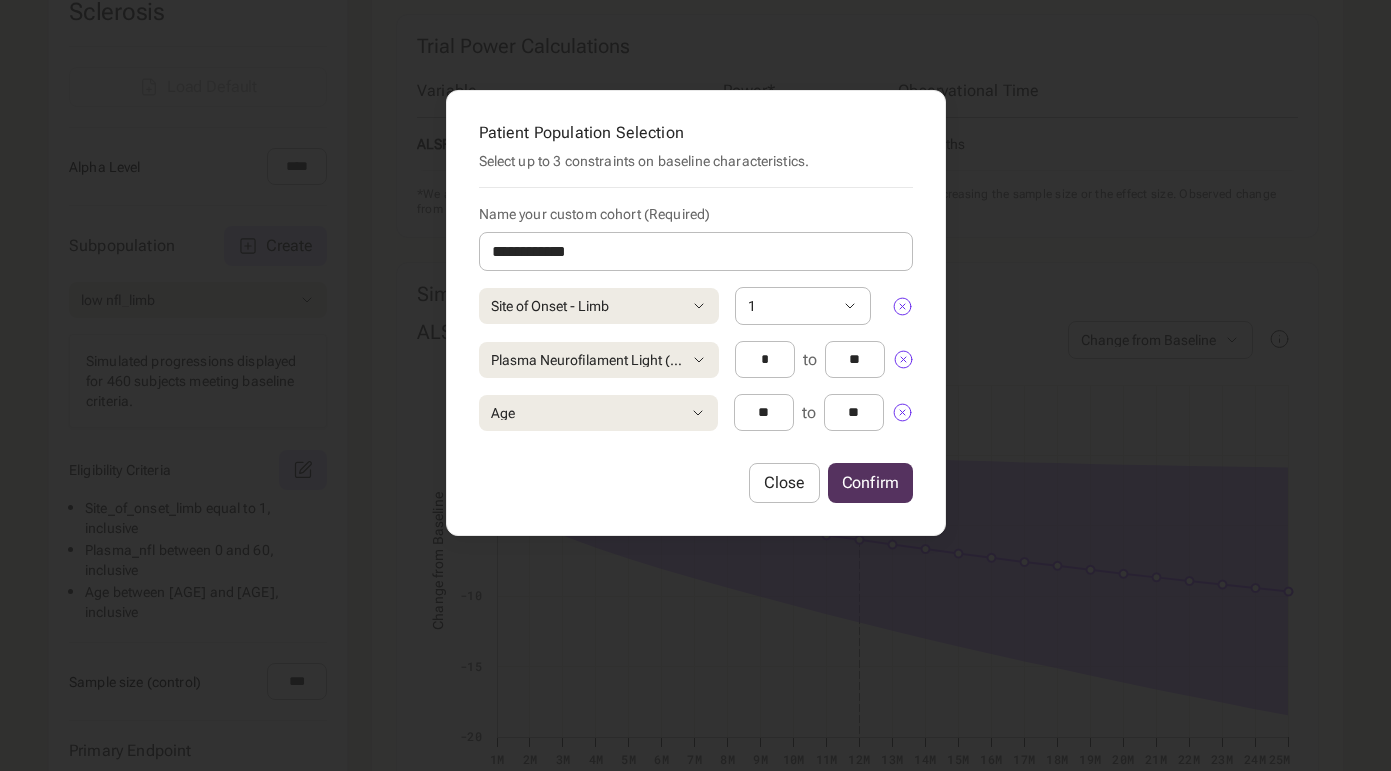 click on "Confirm" at bounding box center [870, 483] 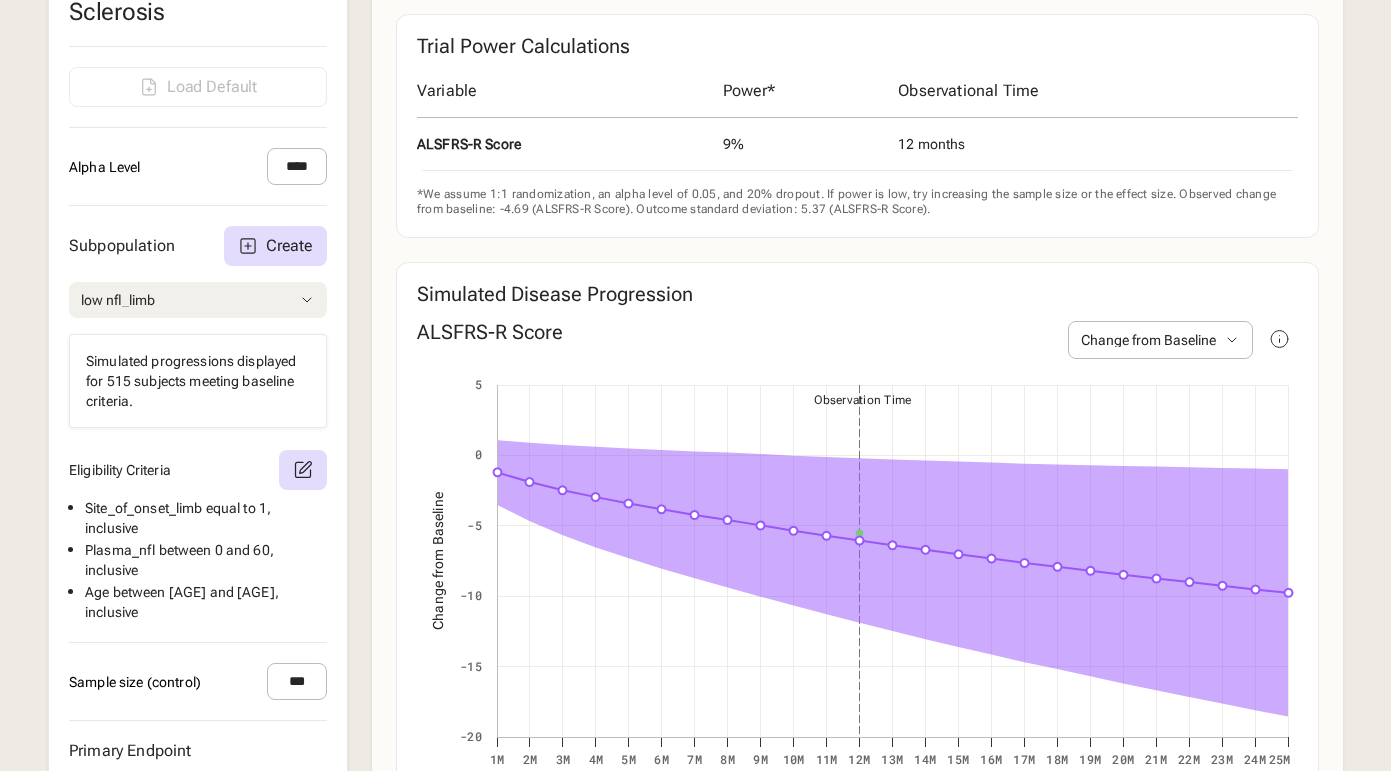 click 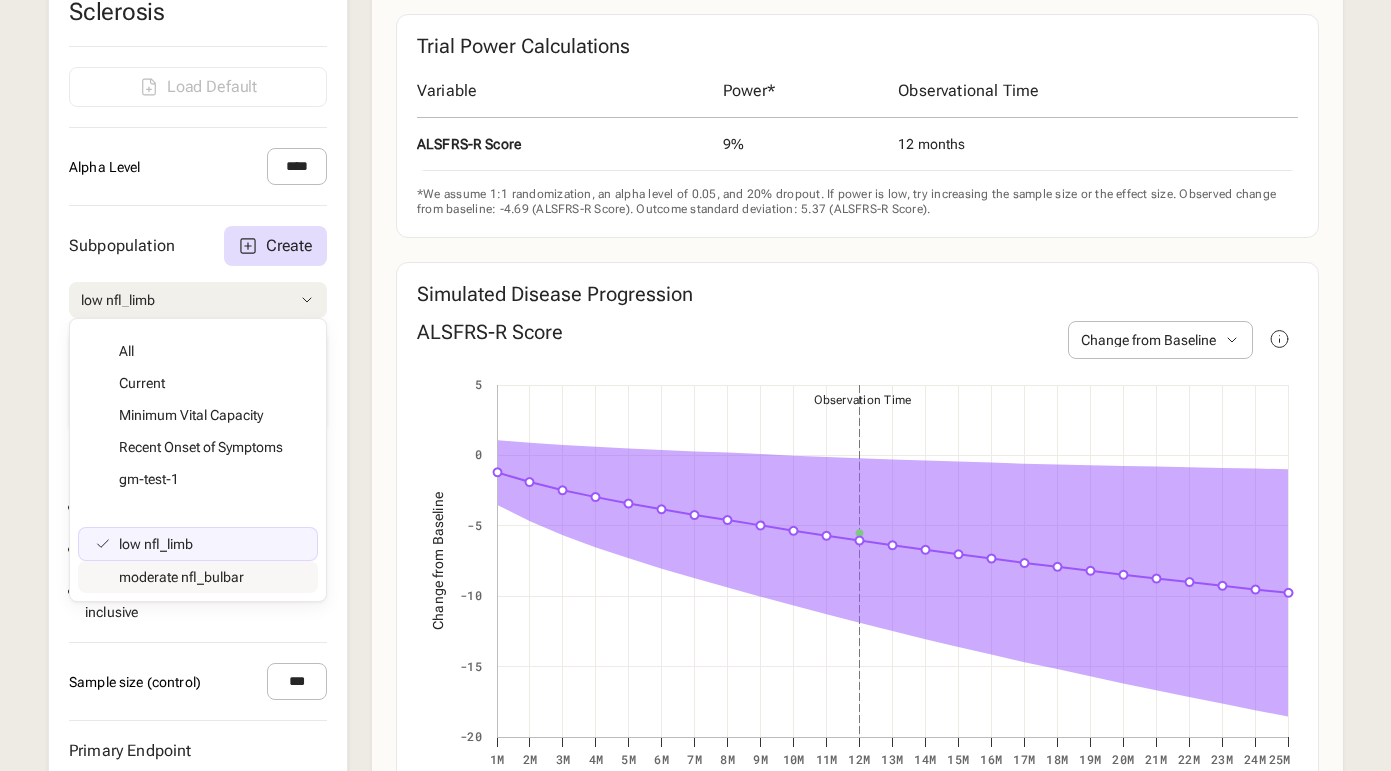 click on "Subpopulation Create low nfl_limb All Current Minimum Vital Capacity Recent Onset of Symptoms gm-test-1 low nfl_limb moderate nfl_bulbar Simulated progressions displayed for 515 subjects meeting baseline criteria. Eligibility Criteria Site_of_onset_limb equal to 1 , inclusive Plasma_nfl between 0 and 60 , inclusive Age between 40 and 80 , inclusive" at bounding box center [198, 424] 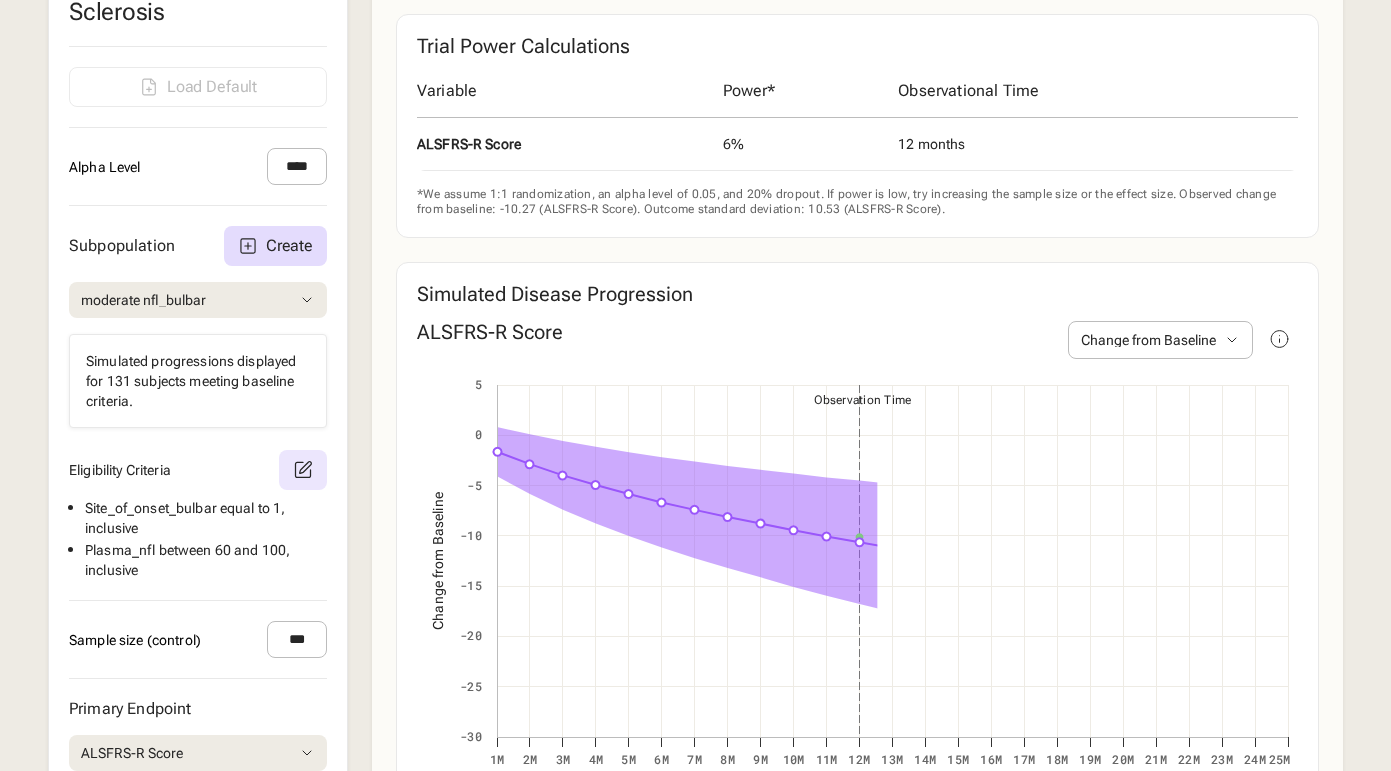 click at bounding box center (303, 470) 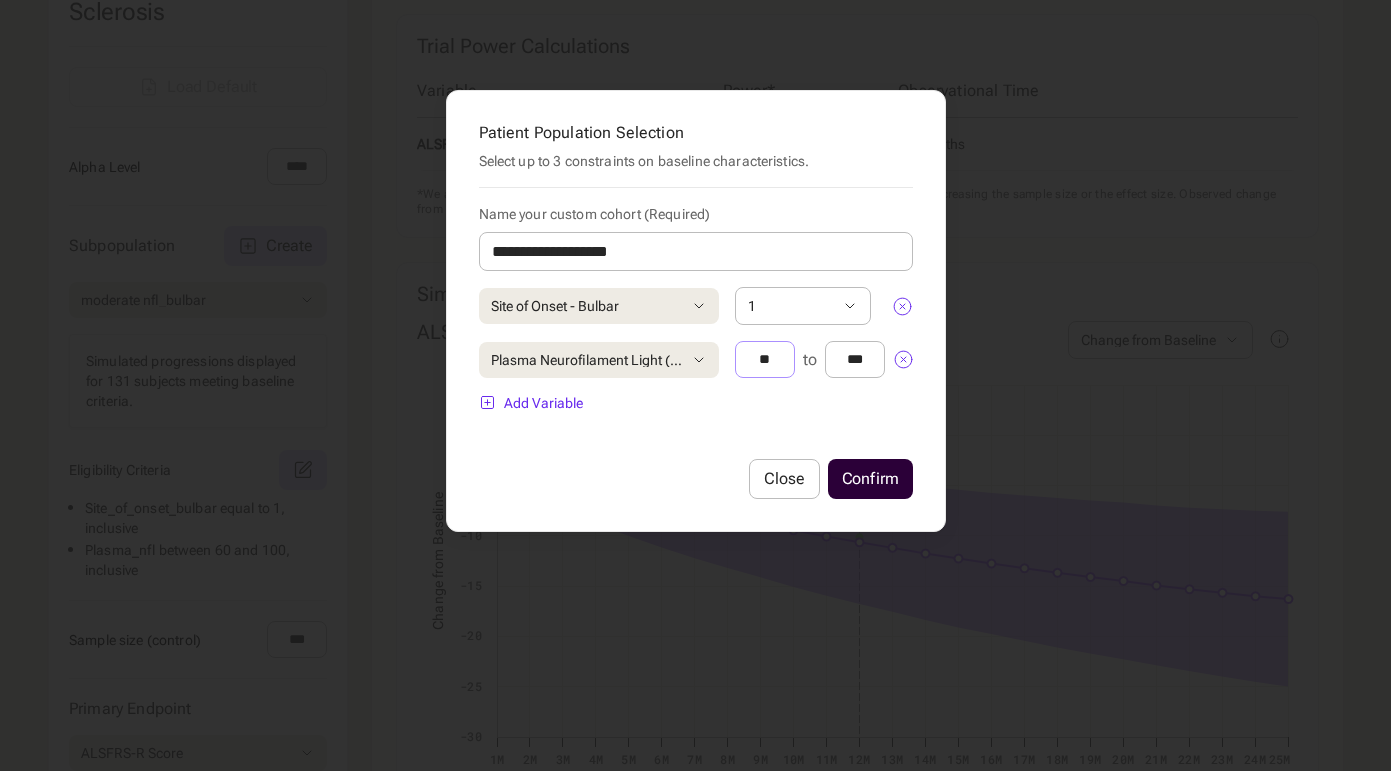 click on "**" at bounding box center [765, 359] 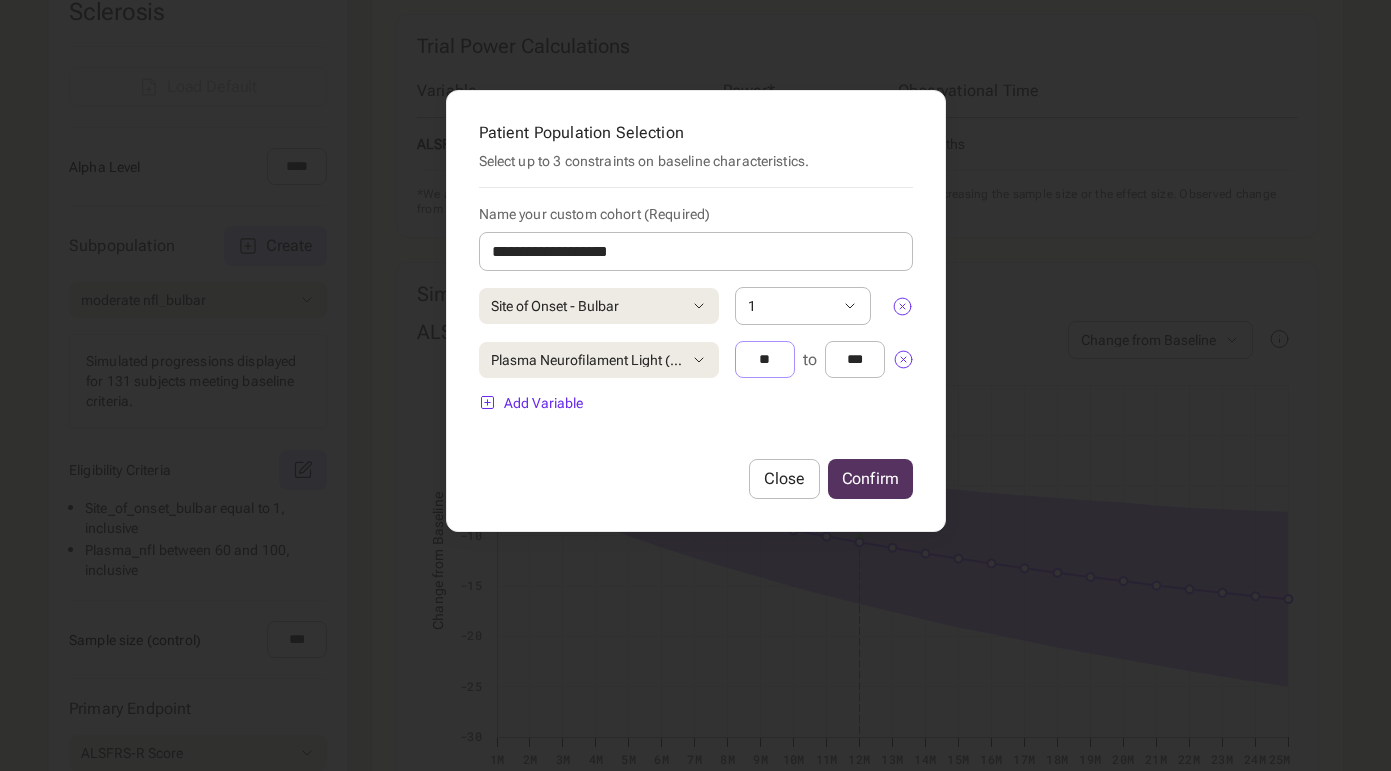 type on "**" 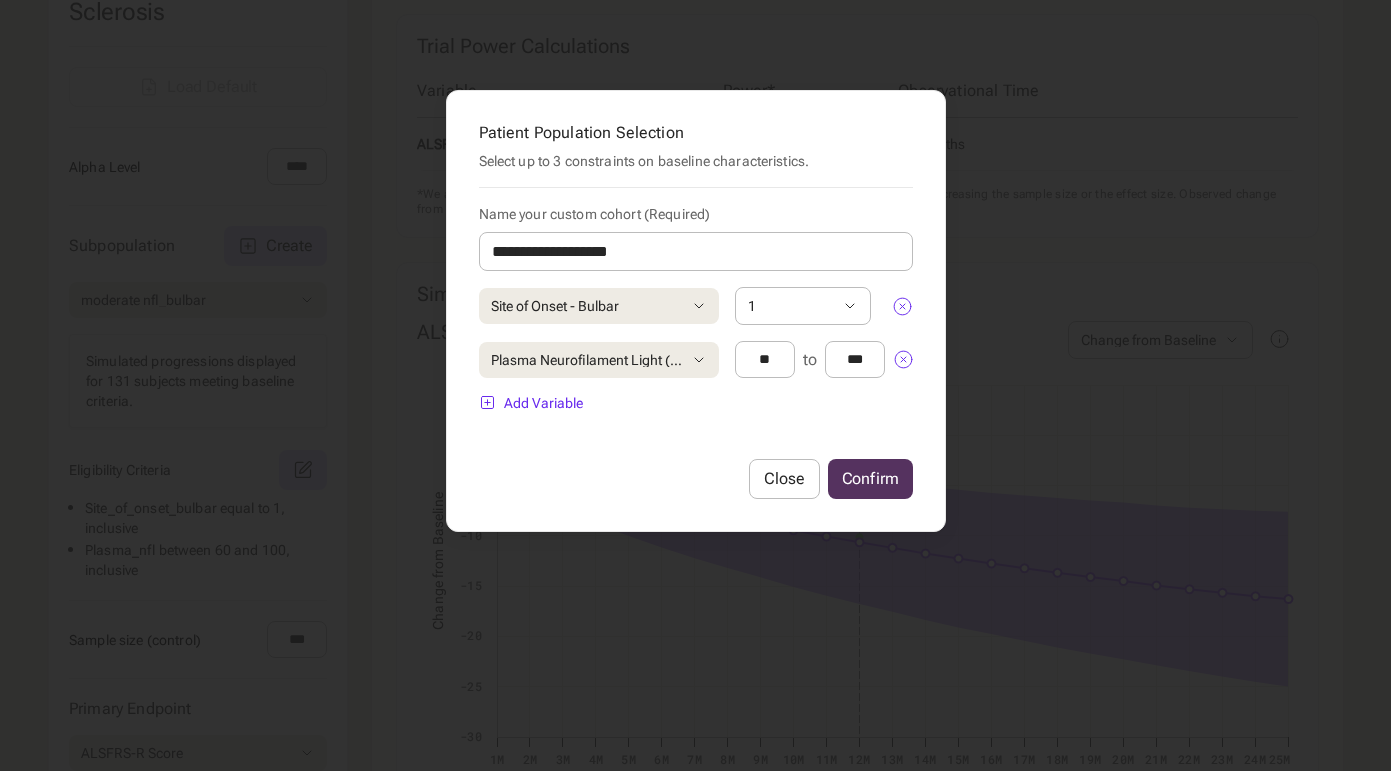 click on "Confirm" at bounding box center (870, 479) 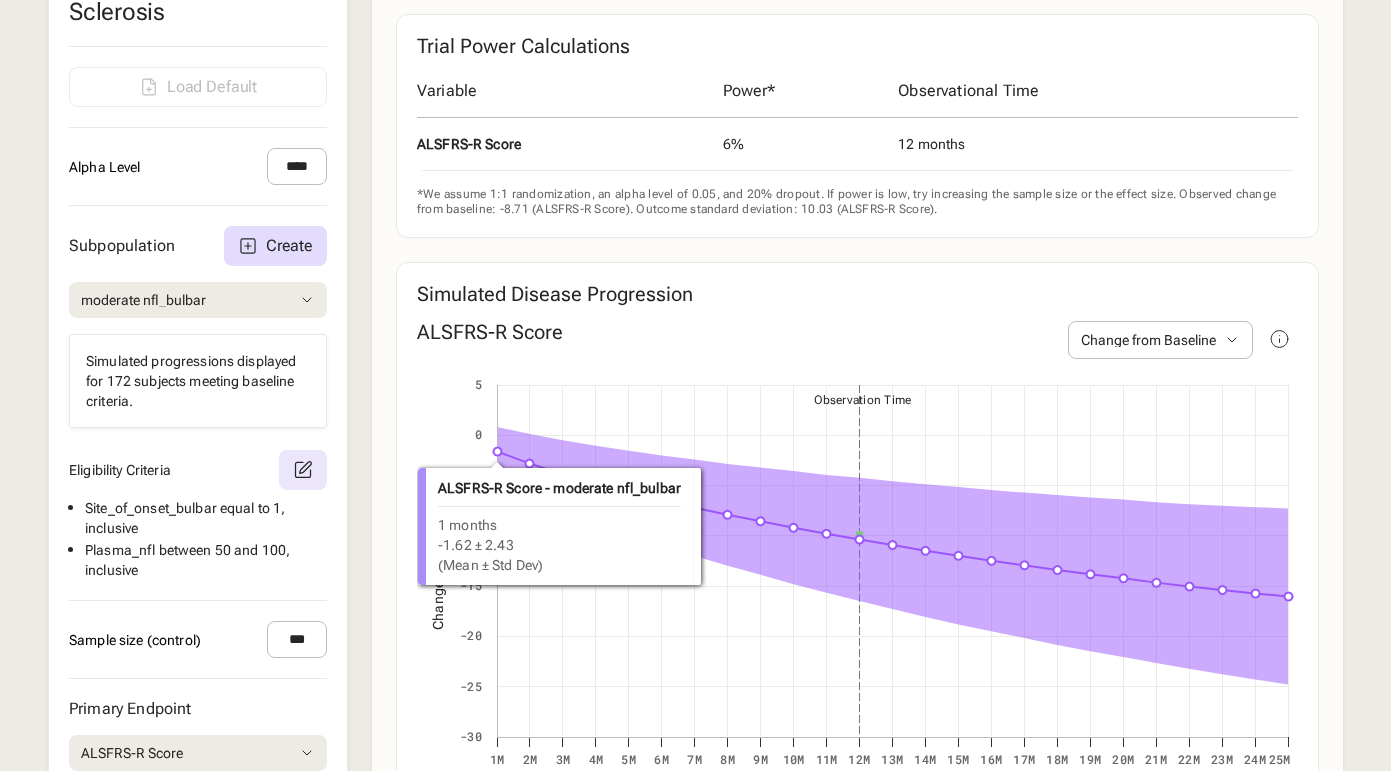 click 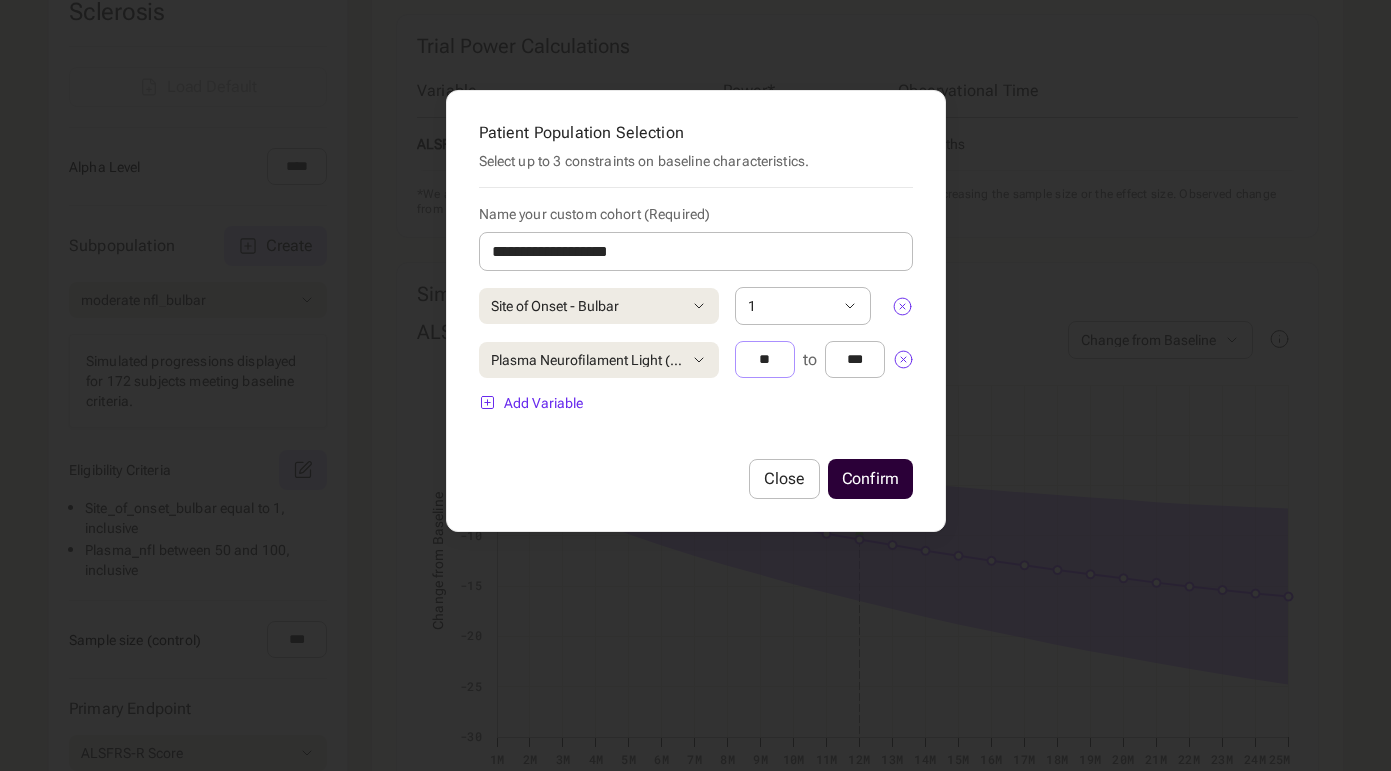 click on "**" at bounding box center (765, 359) 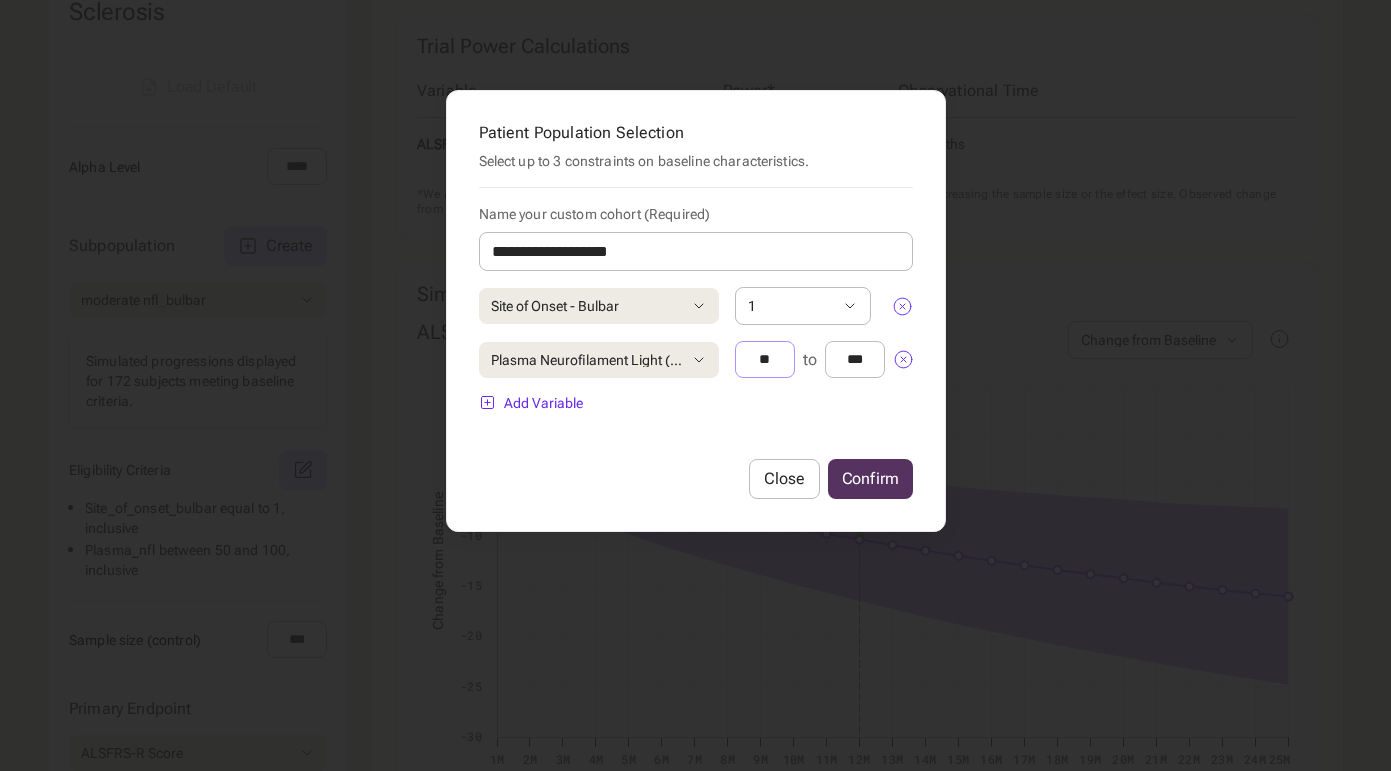 type on "**" 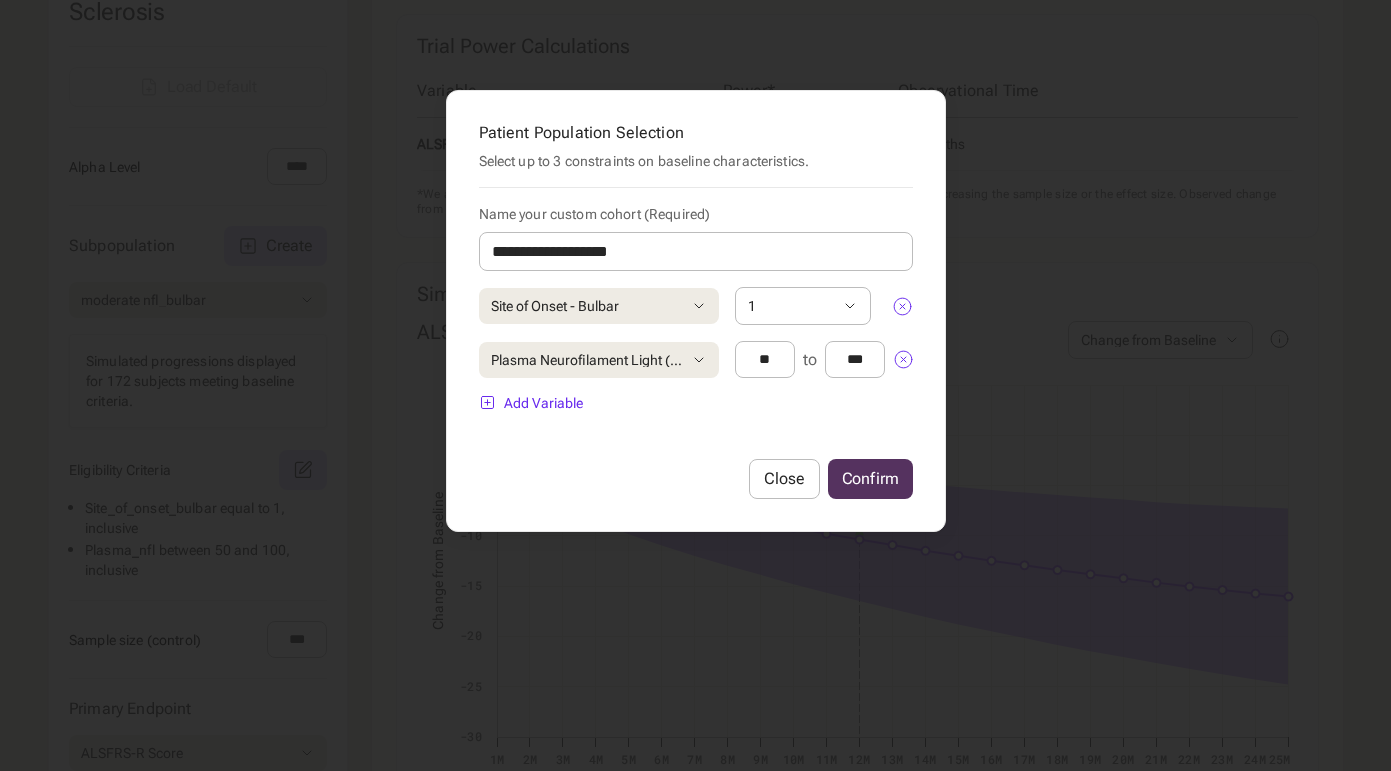 click on "Confirm" at bounding box center (870, 479) 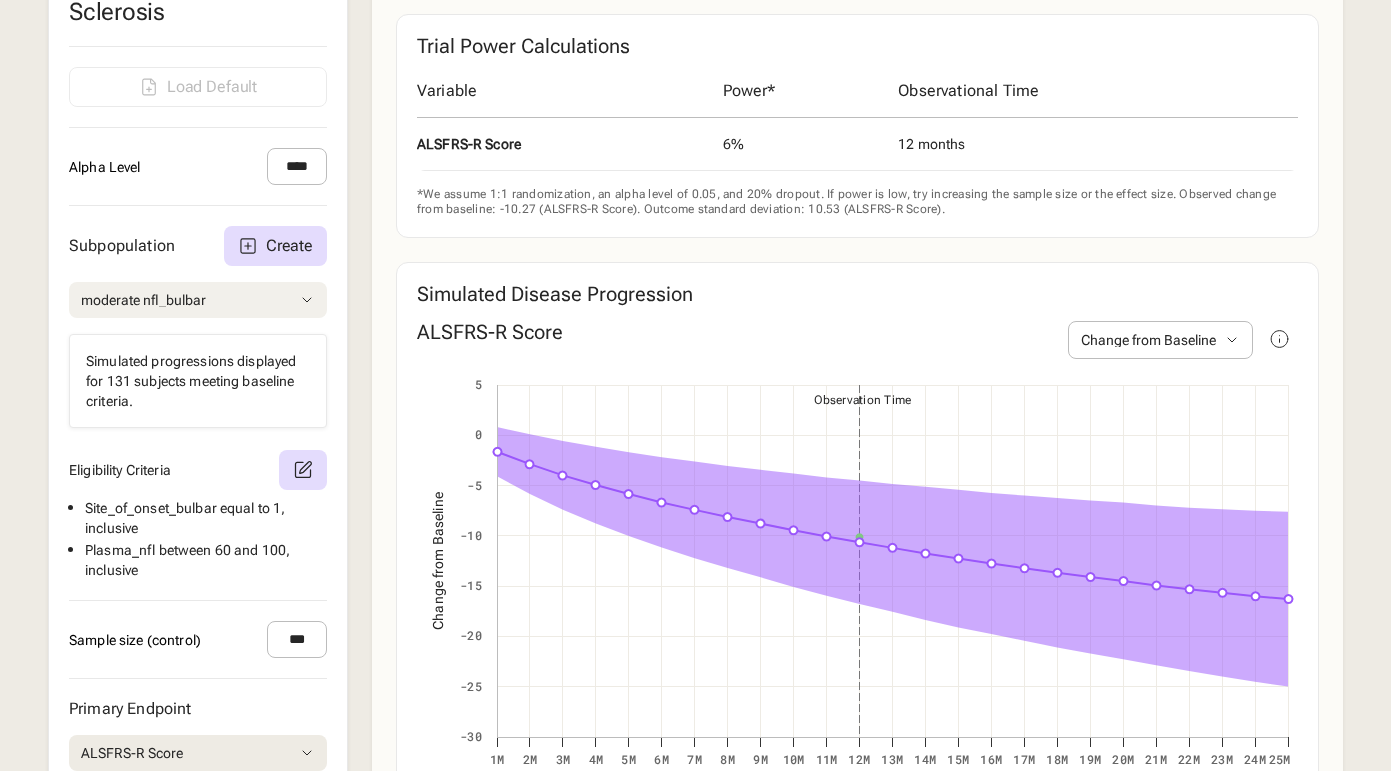 click on "moderate nfl_bulbar" at bounding box center (198, 300) 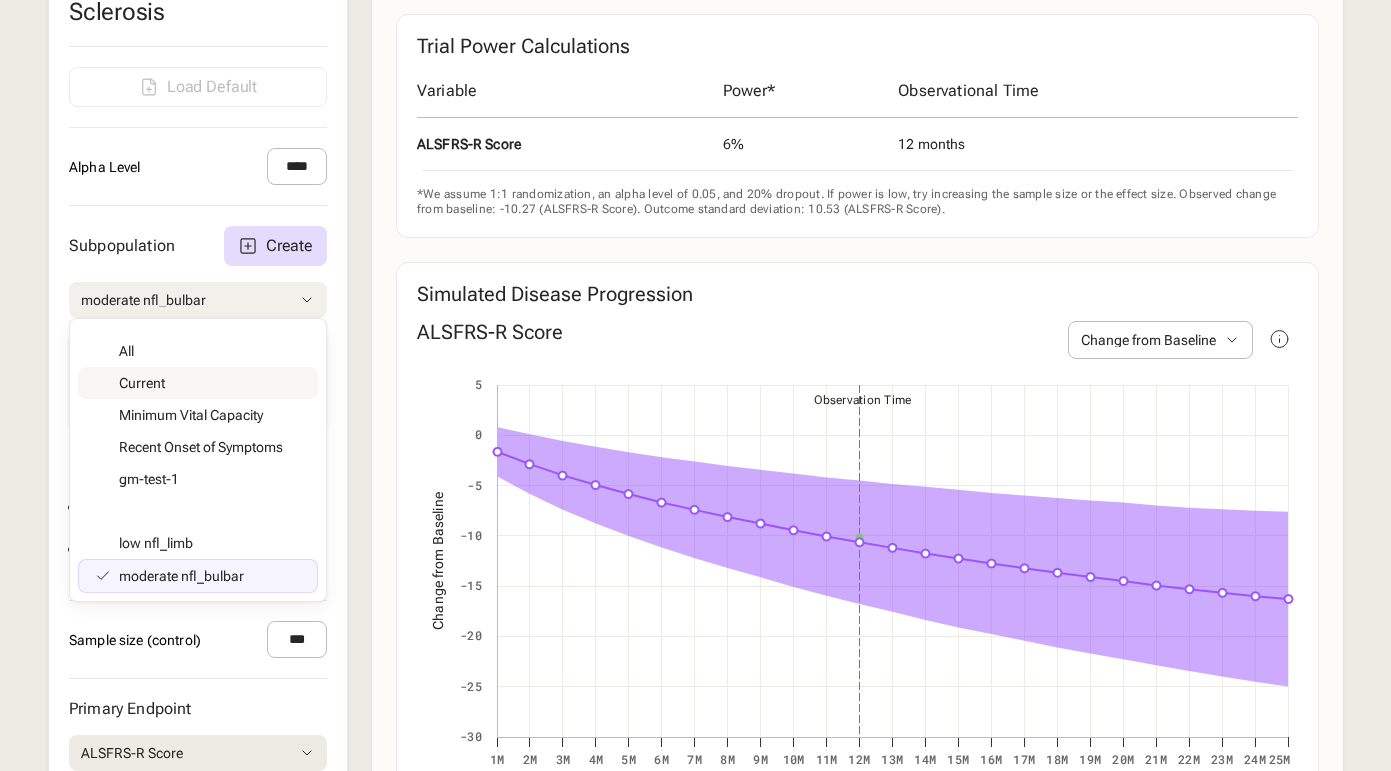 click on "Subpopulation Create moderate nfl_bulbar All Current Minimum Vital Capacity Recent Onset of Symptoms gm-test-1 low nfl_limb moderate nfl_bulbar Simulated progressions displayed for 131 subjects meeting baseline criteria. Eligibility Criteria Site_of_onset_bulbar equal to 1 , inclusive Plasma_nfl between 60 and 100 , inclusive" at bounding box center (198, 403) 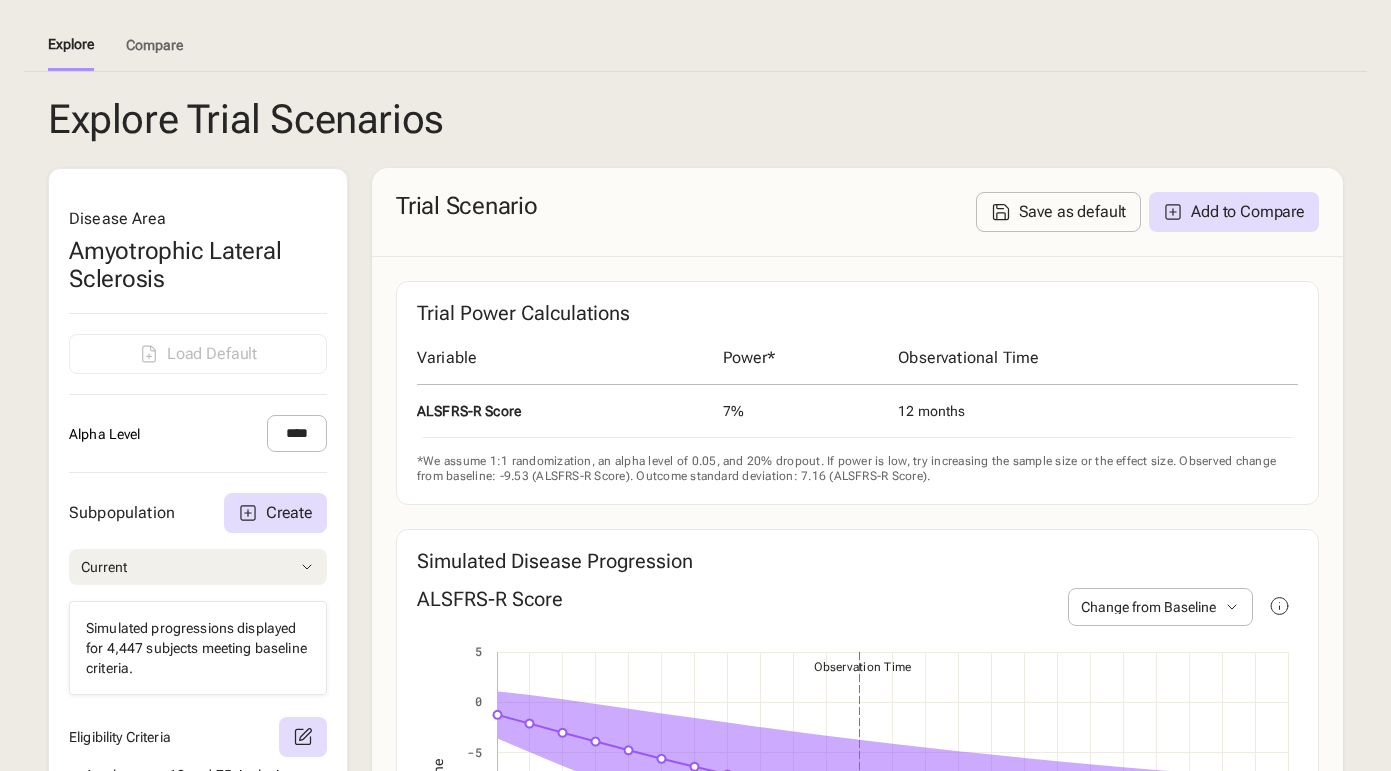 scroll, scrollTop: 353, scrollLeft: 0, axis: vertical 